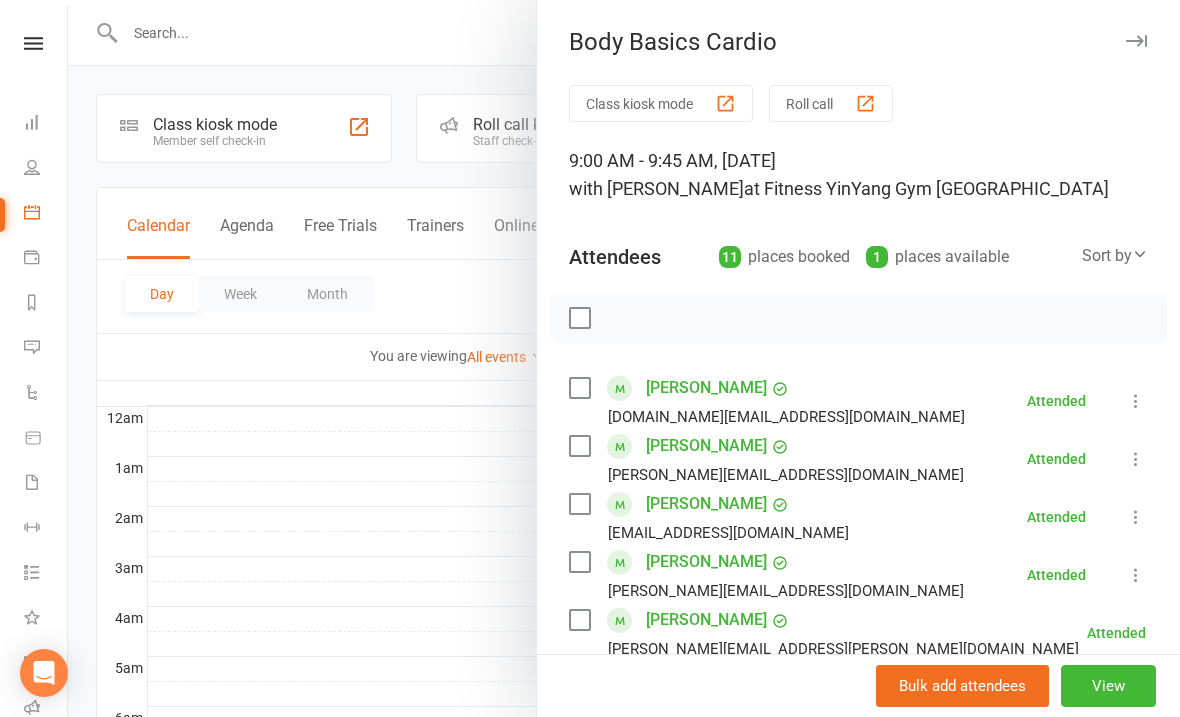 scroll, scrollTop: 432, scrollLeft: 0, axis: vertical 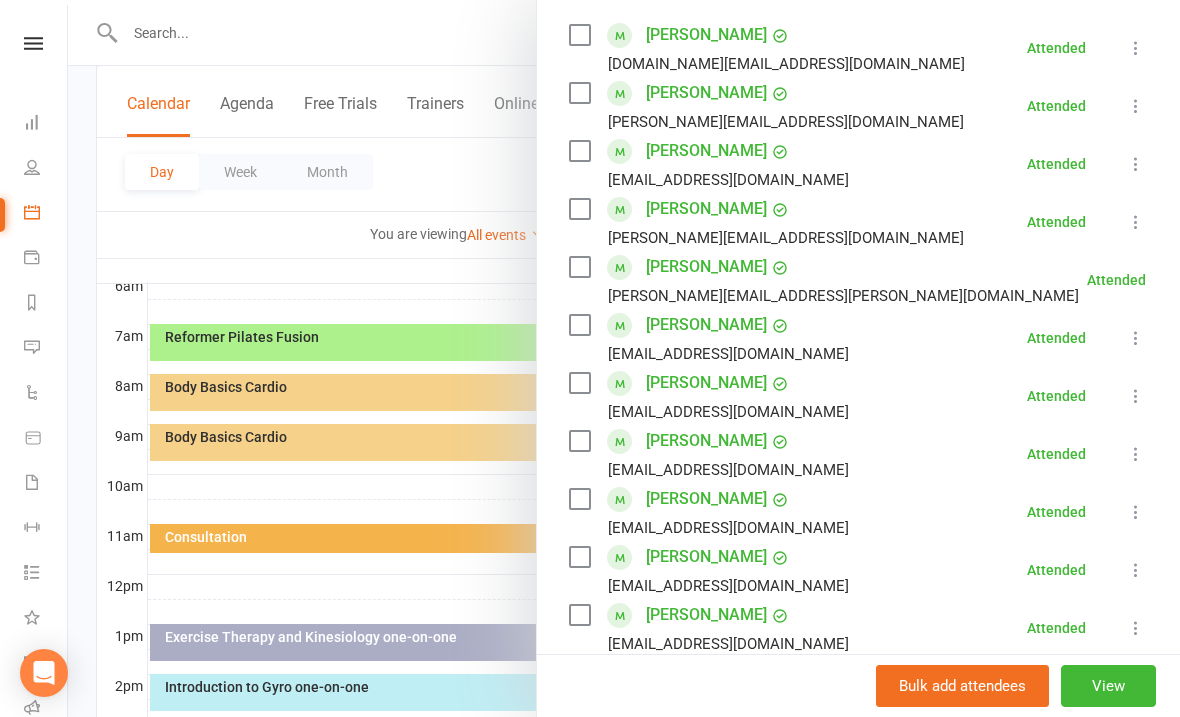 click on "[PERSON_NAME]" at bounding box center [706, 499] 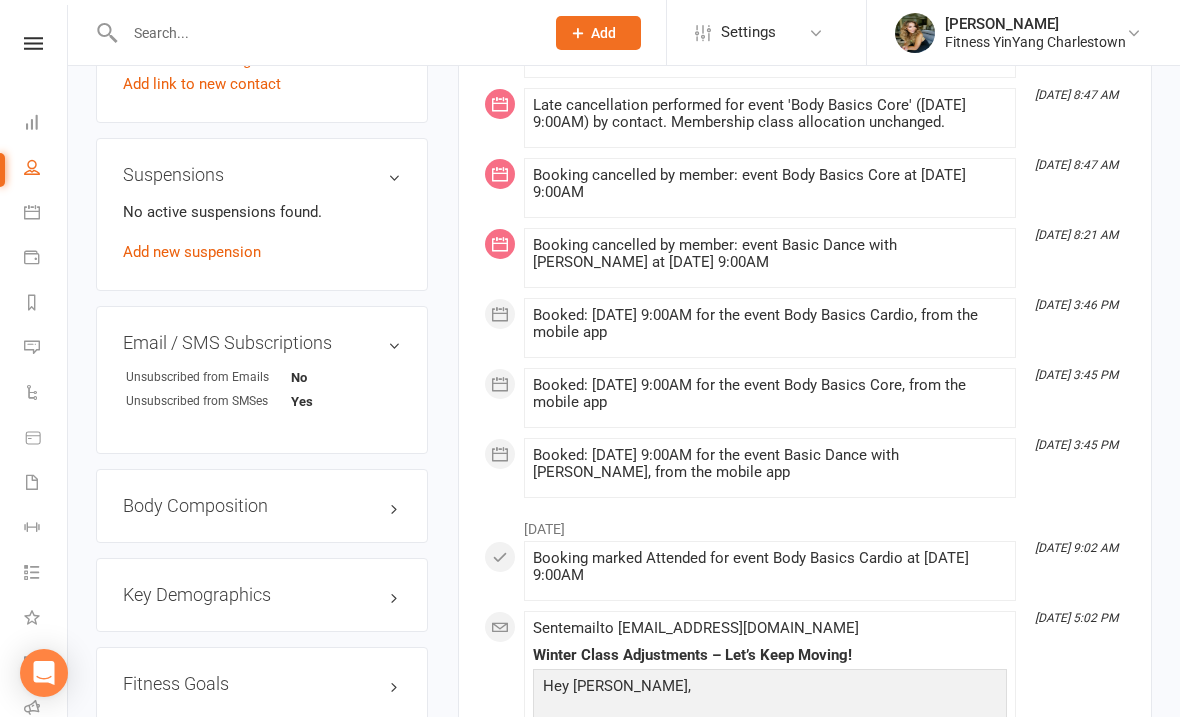 scroll, scrollTop: 1327, scrollLeft: 0, axis: vertical 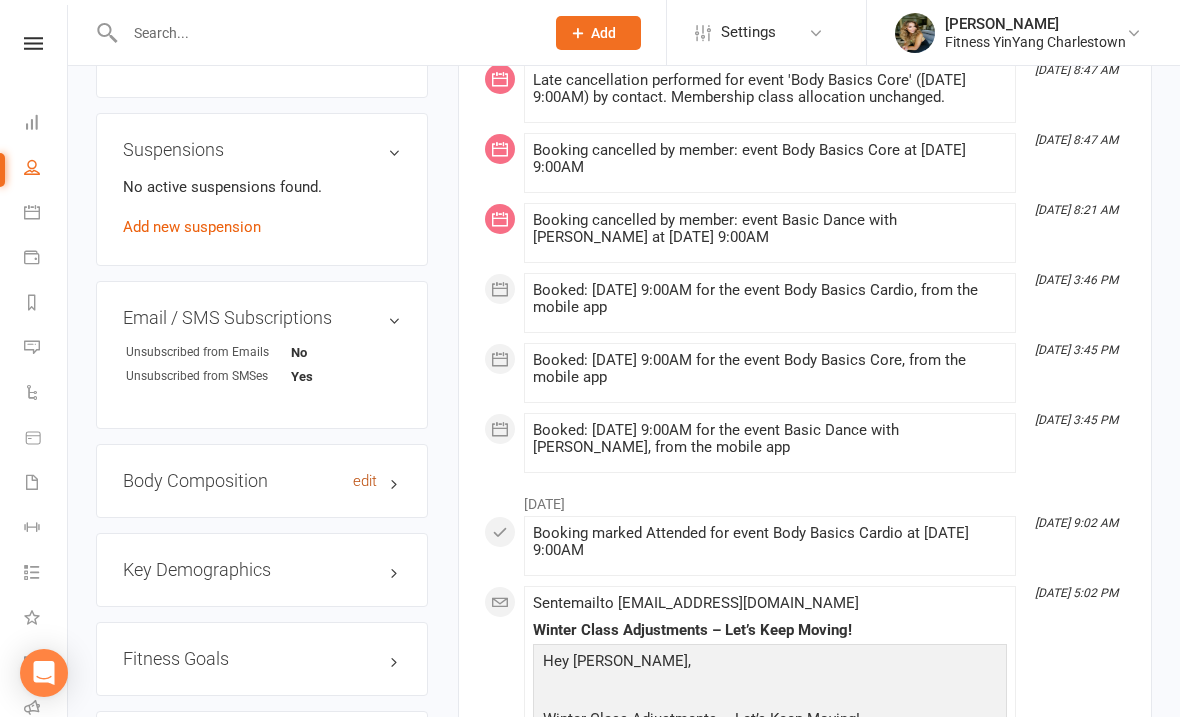 click on "edit" at bounding box center [365, 481] 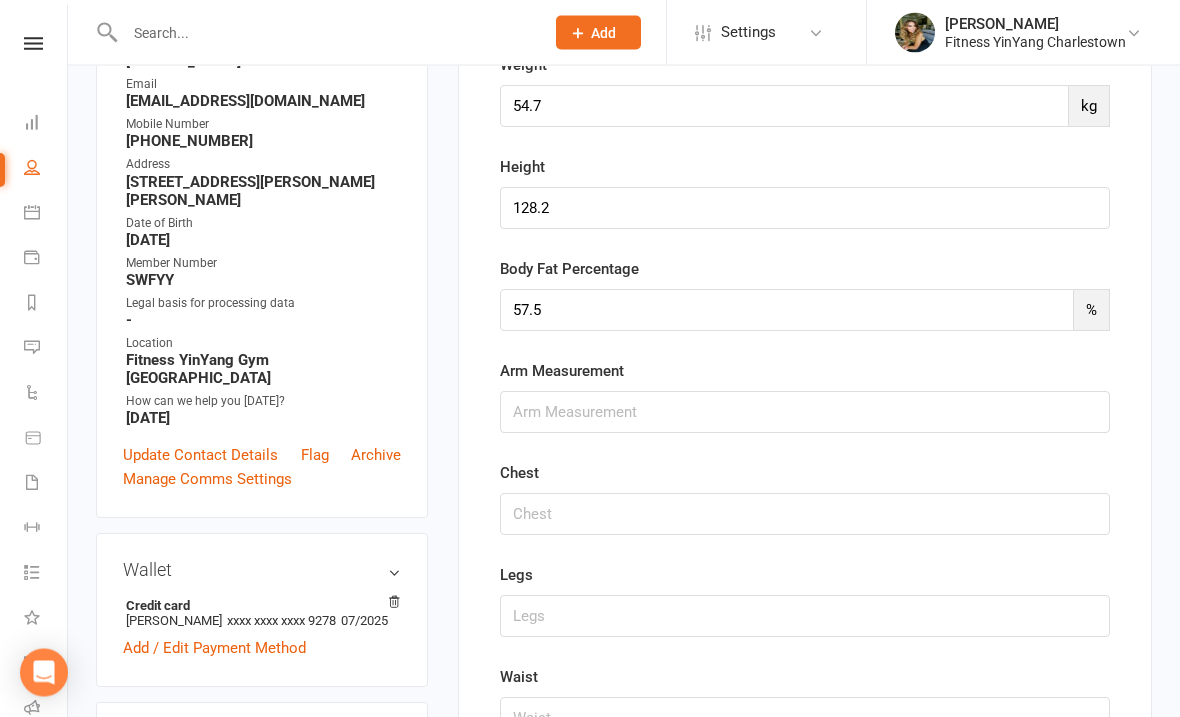 scroll, scrollTop: 170, scrollLeft: 0, axis: vertical 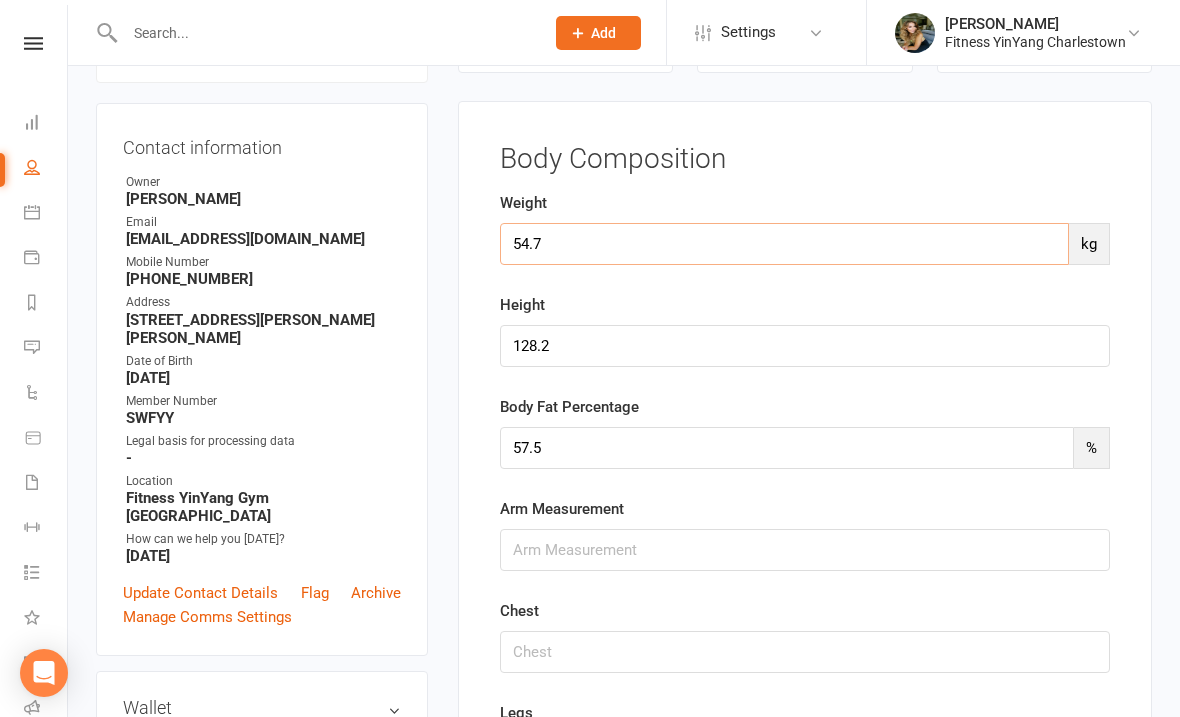 click on "54.7" at bounding box center [784, 244] 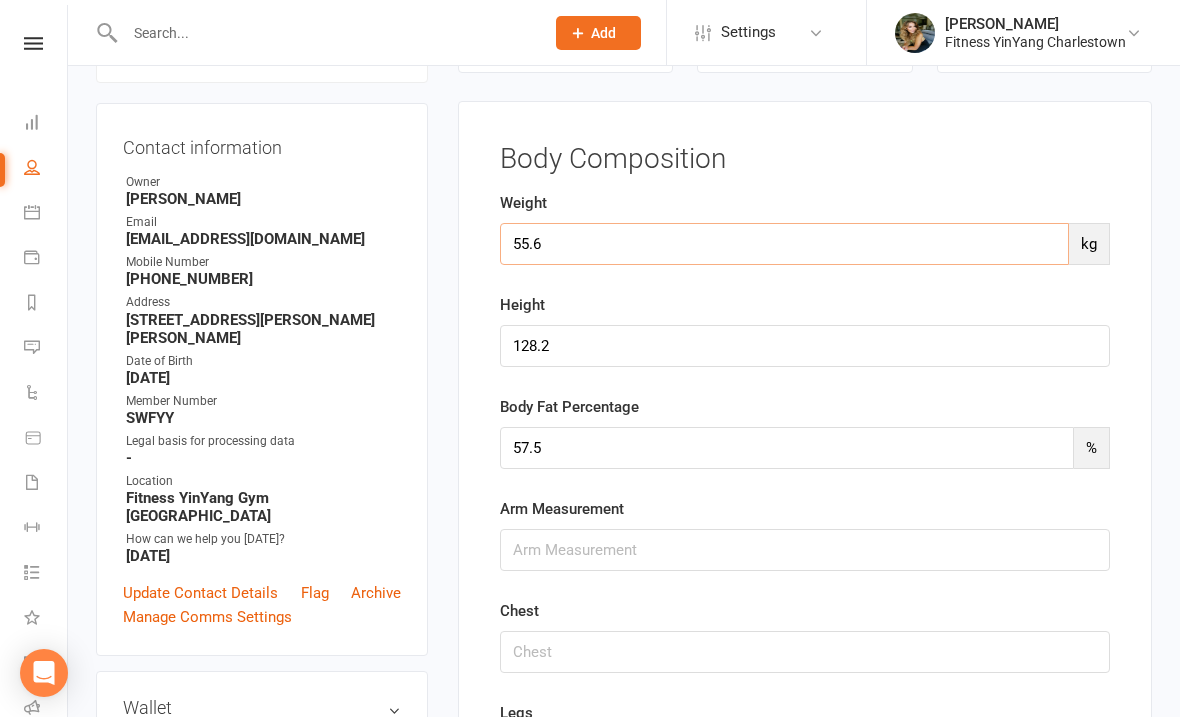 type on "55.6" 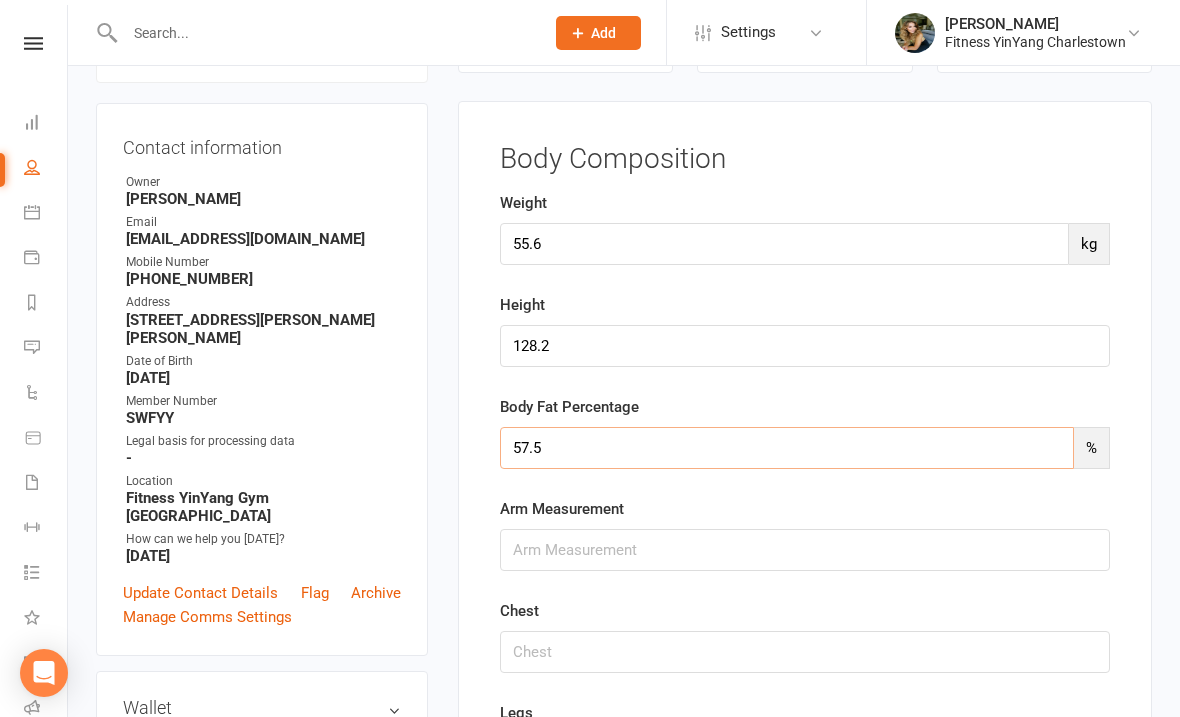 click on "57.5" at bounding box center [787, 448] 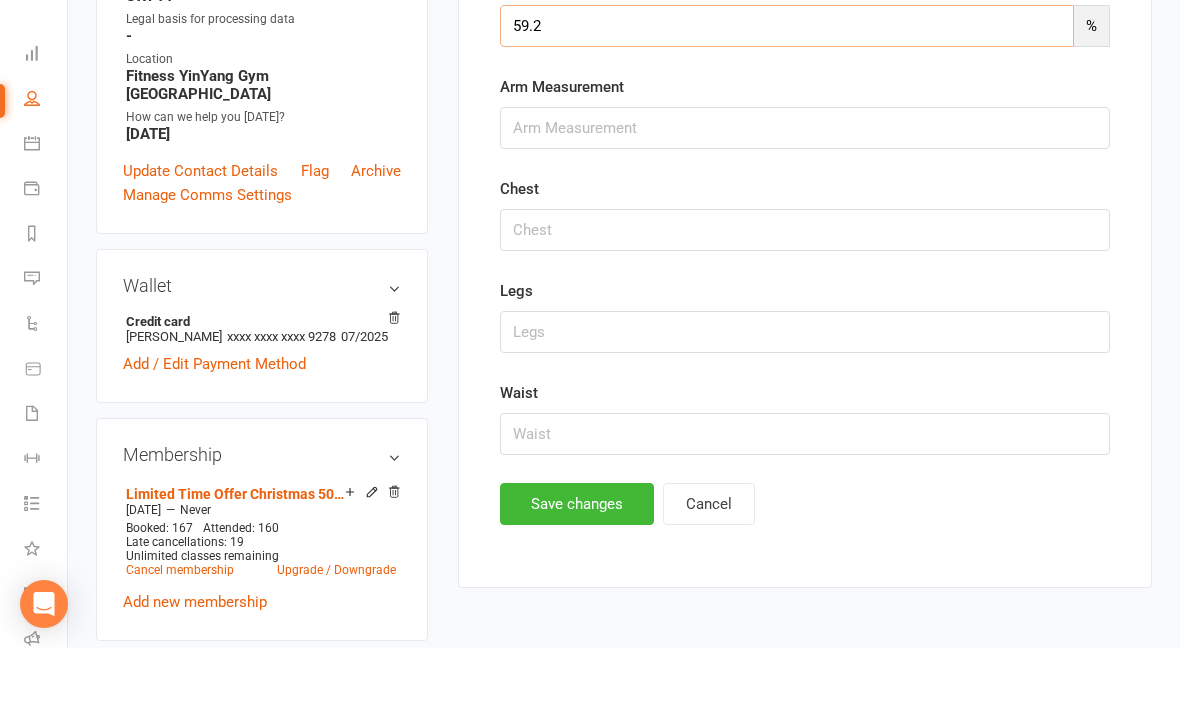 scroll, scrollTop: 599, scrollLeft: 0, axis: vertical 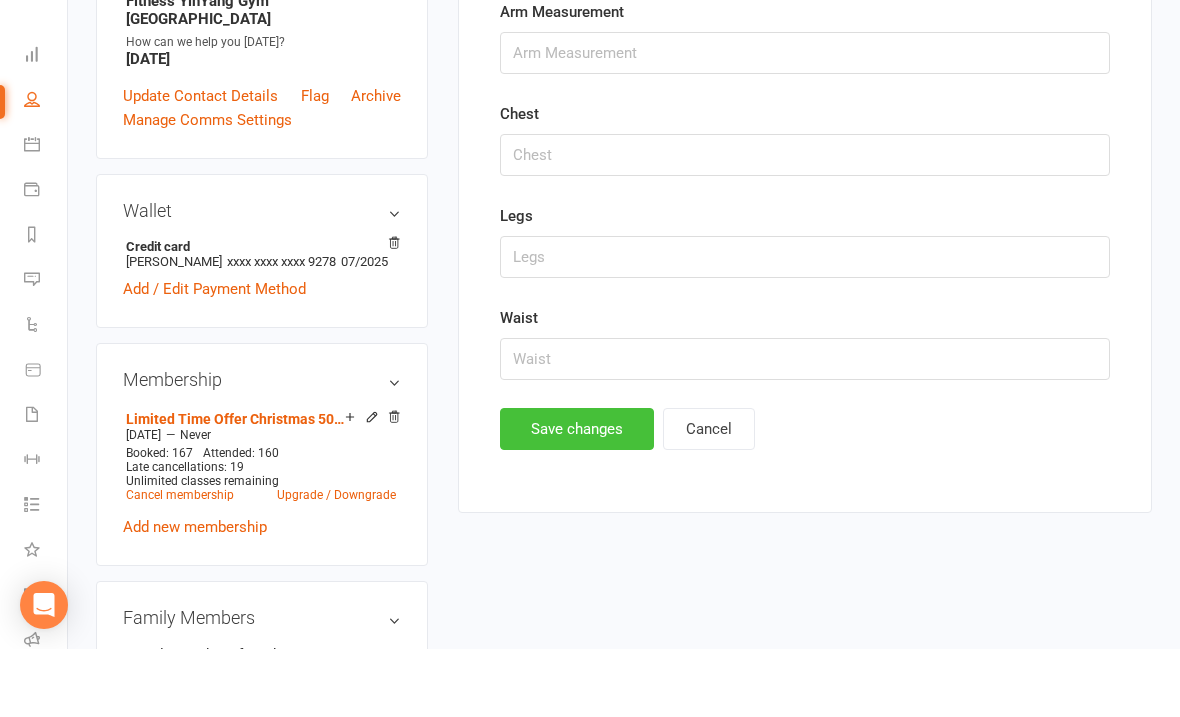 type on "59.2" 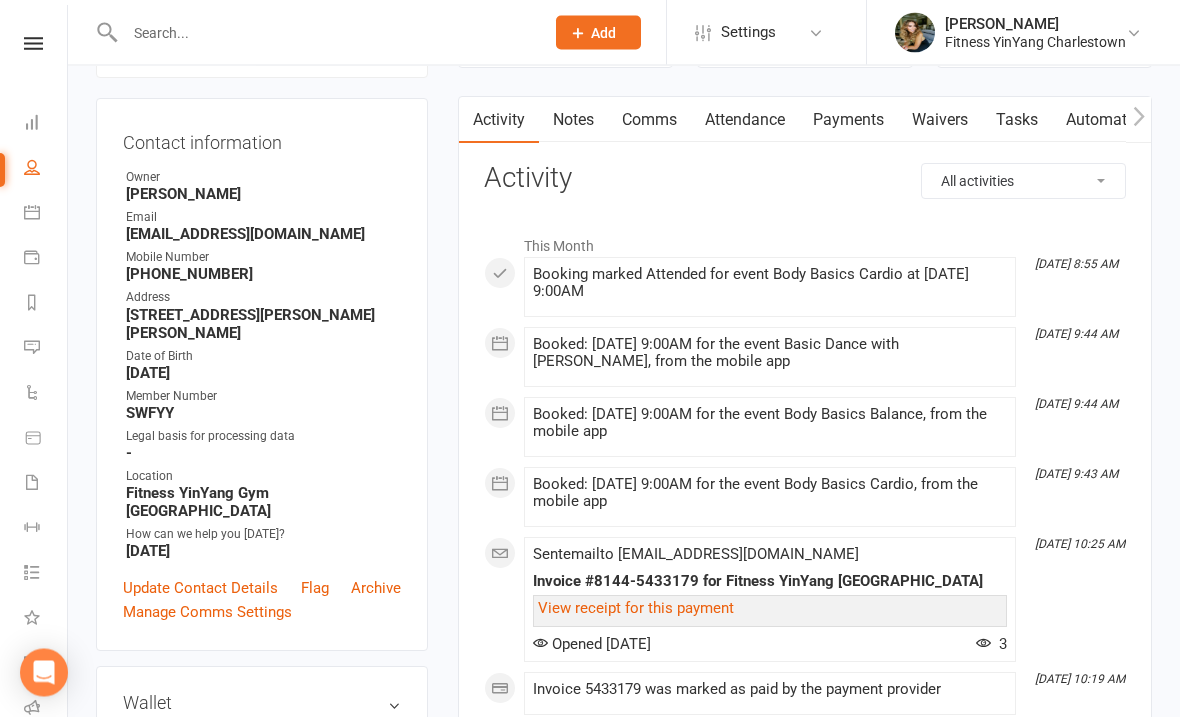 scroll, scrollTop: 175, scrollLeft: 0, axis: vertical 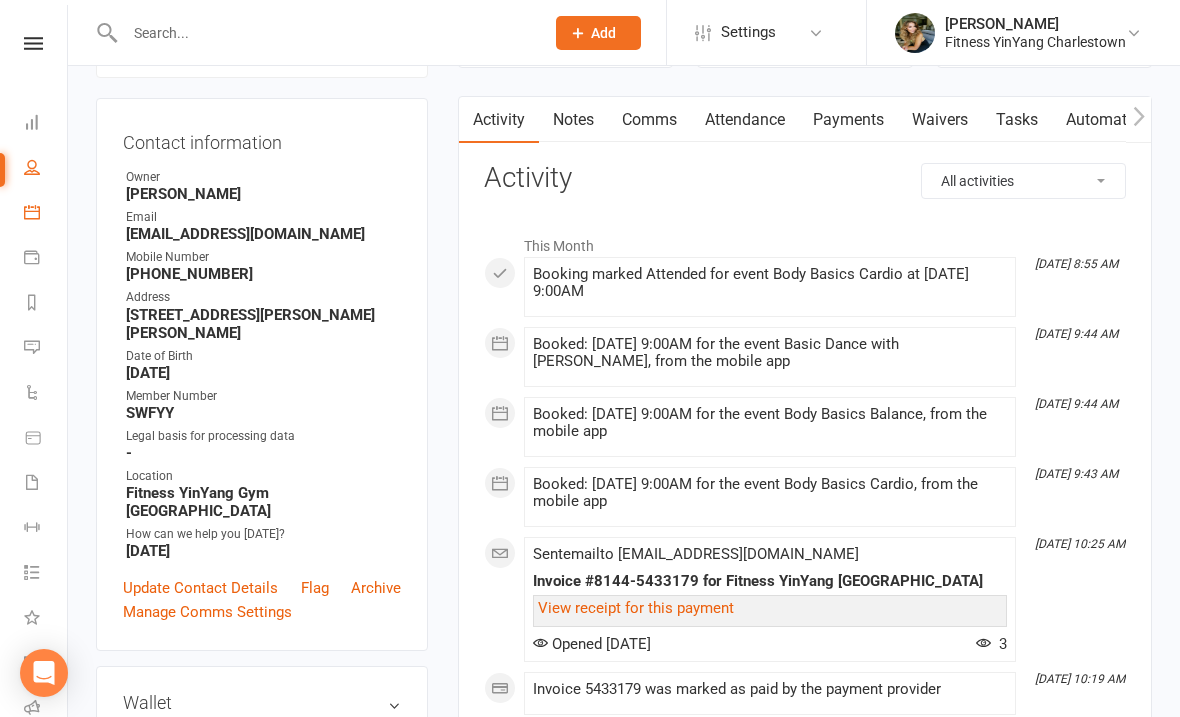 click on "Calendar" at bounding box center [46, 214] 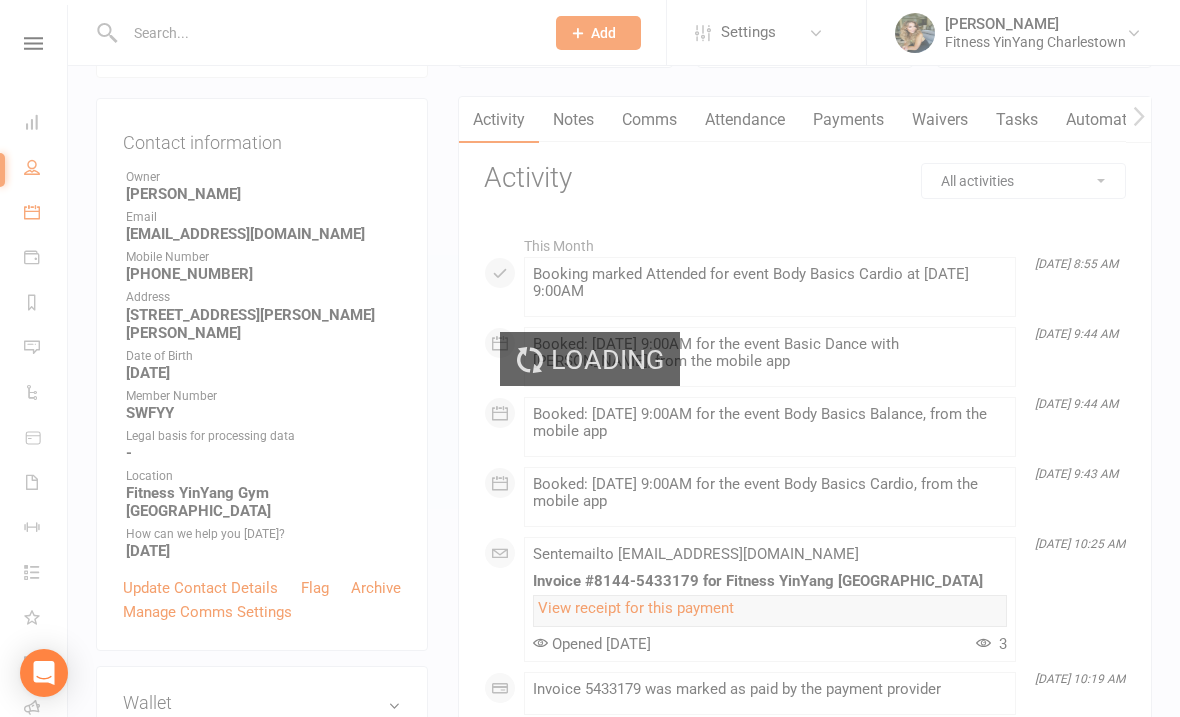 scroll, scrollTop: 0, scrollLeft: 0, axis: both 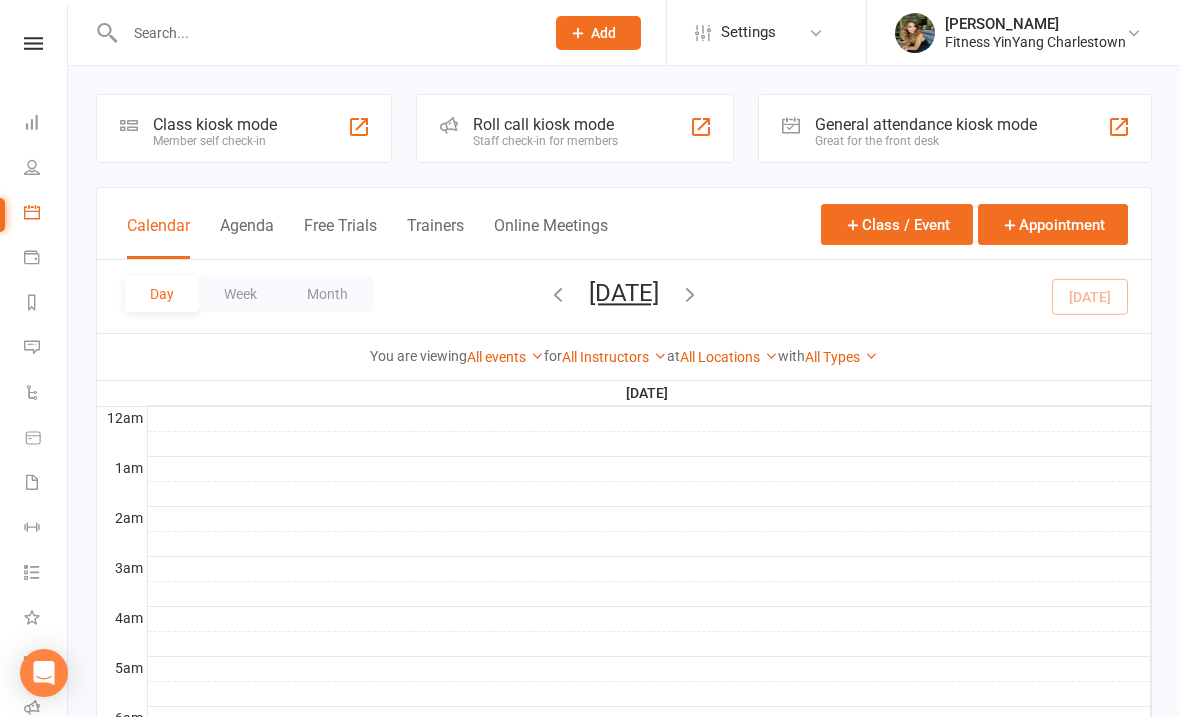 click at bounding box center (690, 294) 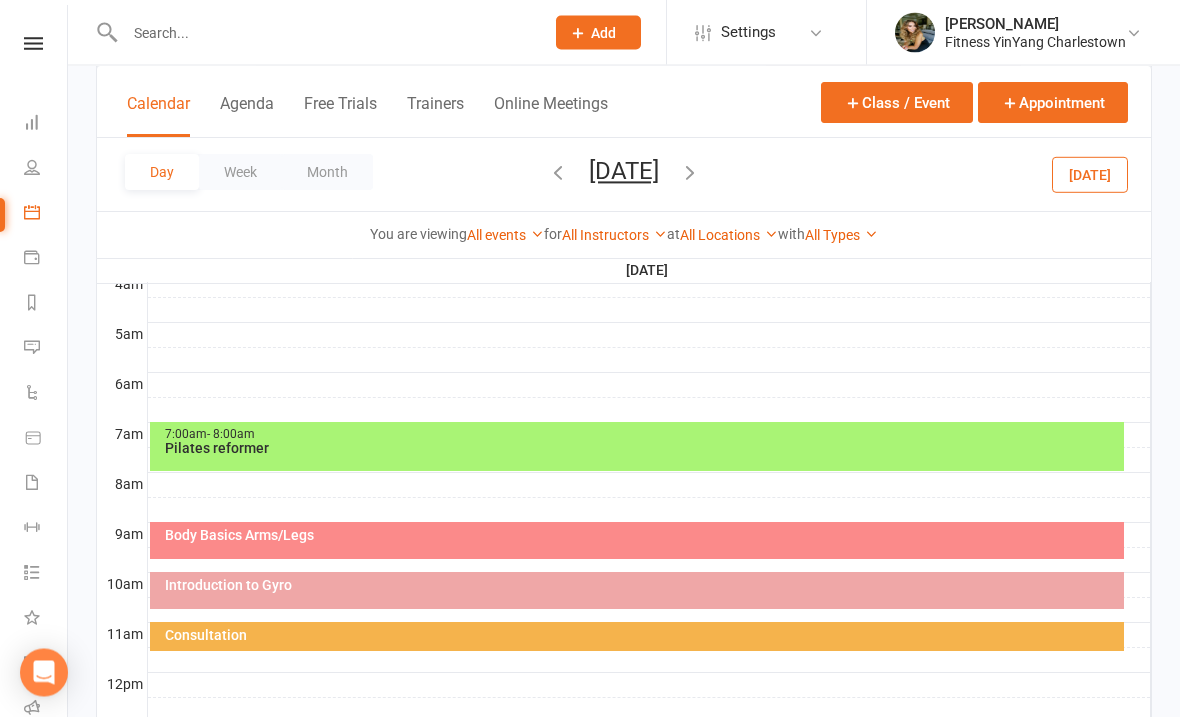 scroll, scrollTop: 335, scrollLeft: 0, axis: vertical 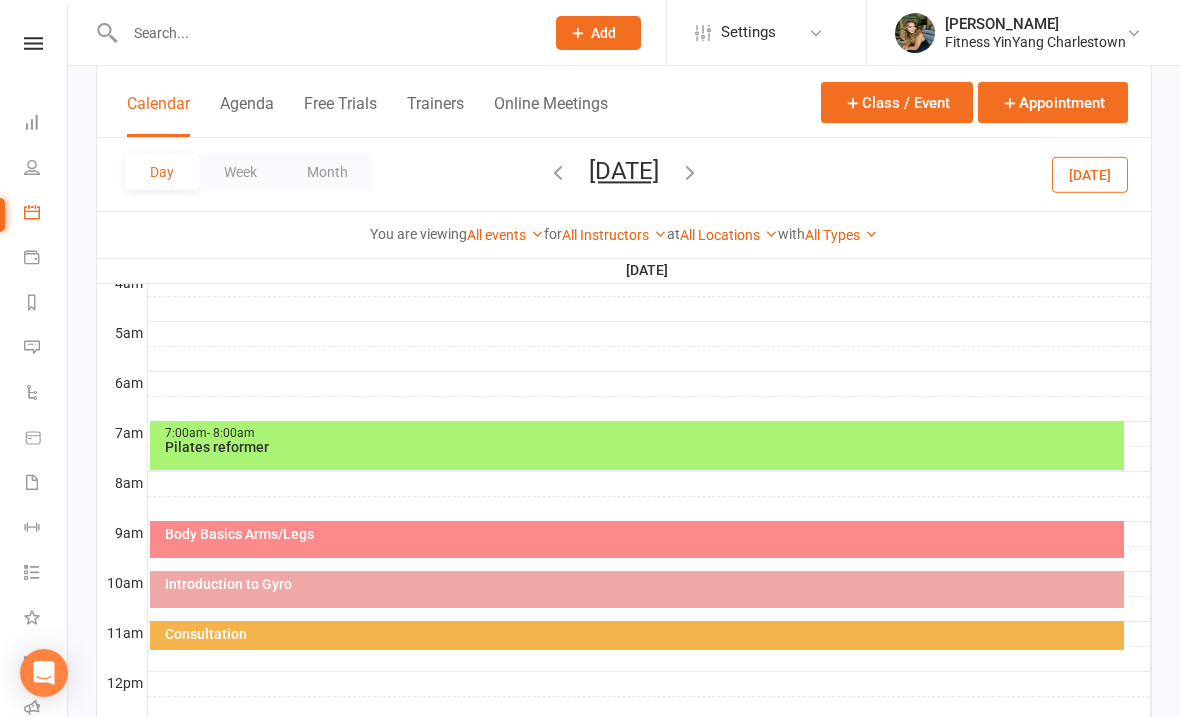 click on "8am" at bounding box center [122, 483] 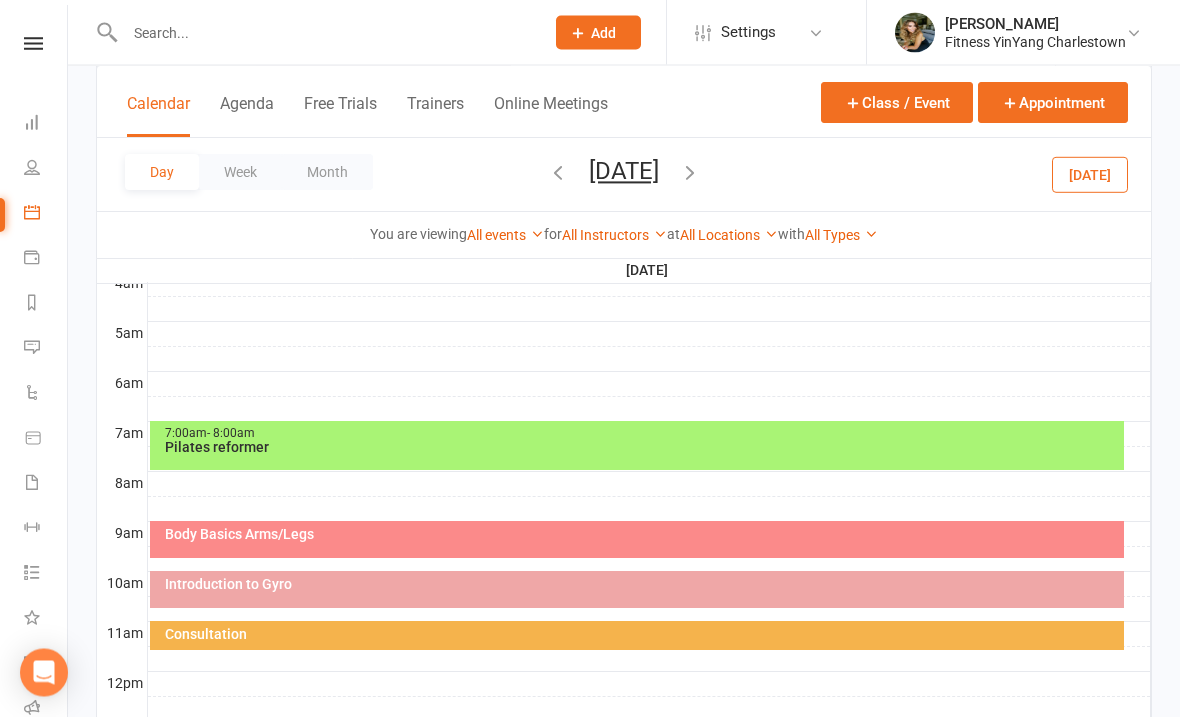 scroll, scrollTop: 330, scrollLeft: 0, axis: vertical 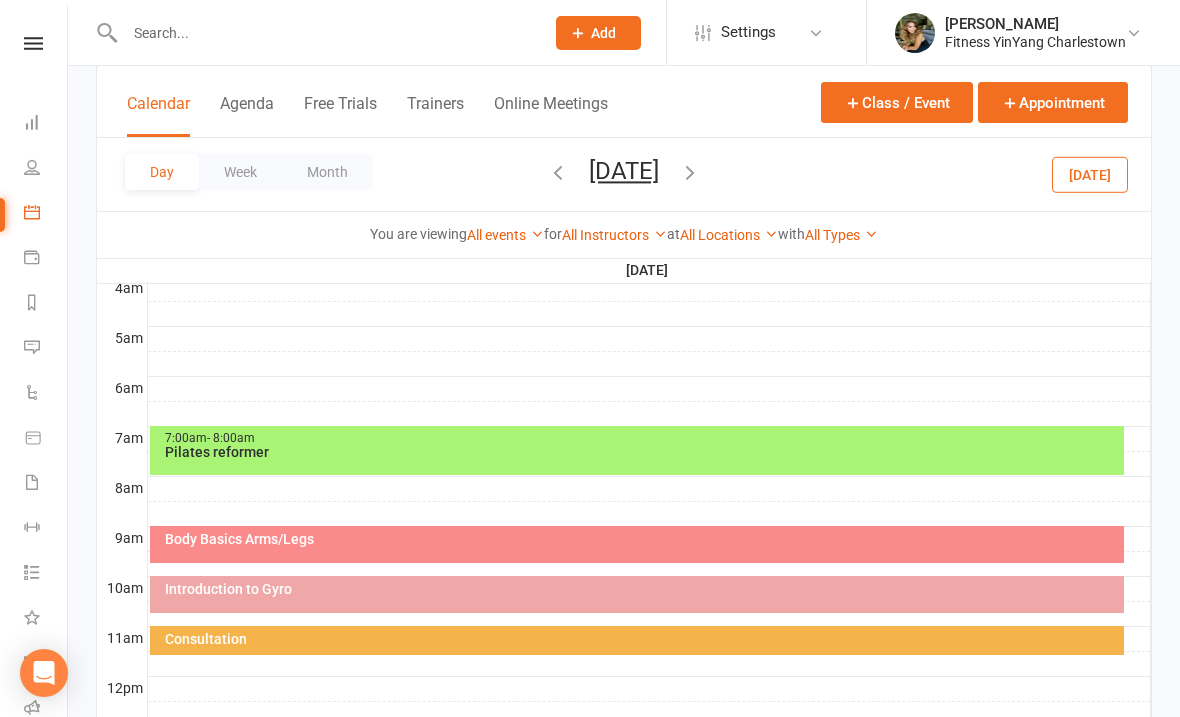 click on "8am" at bounding box center [122, 488] 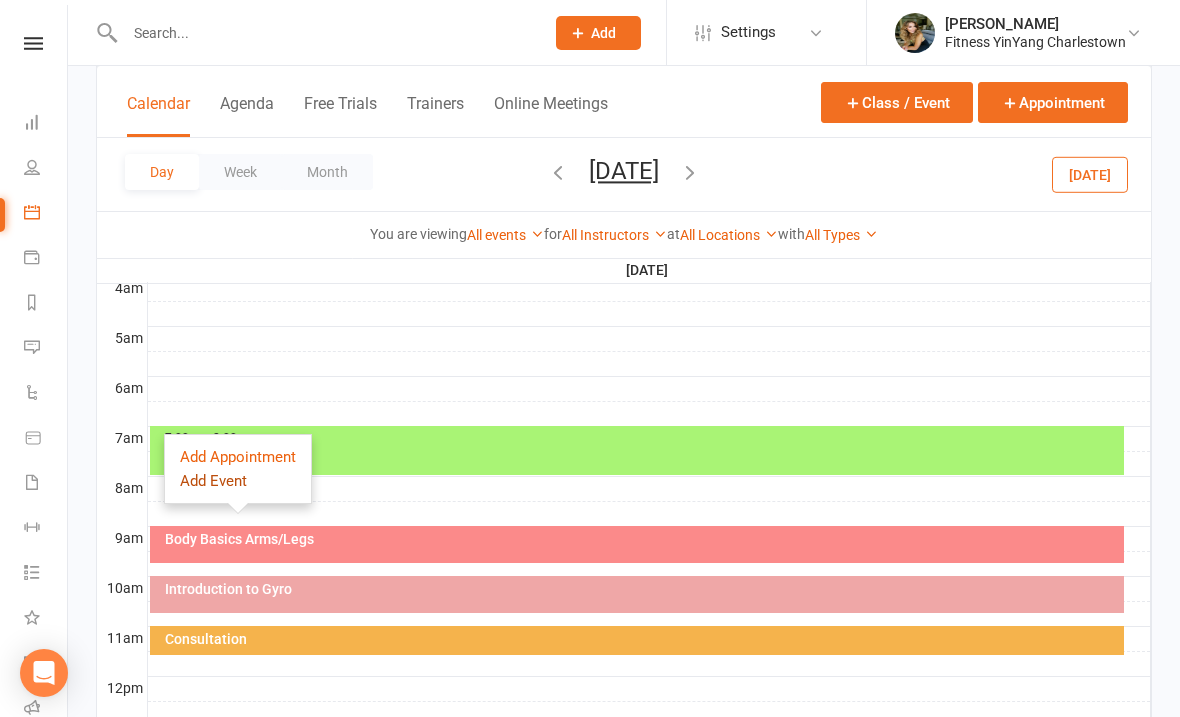 click on "Add Event" at bounding box center [213, 481] 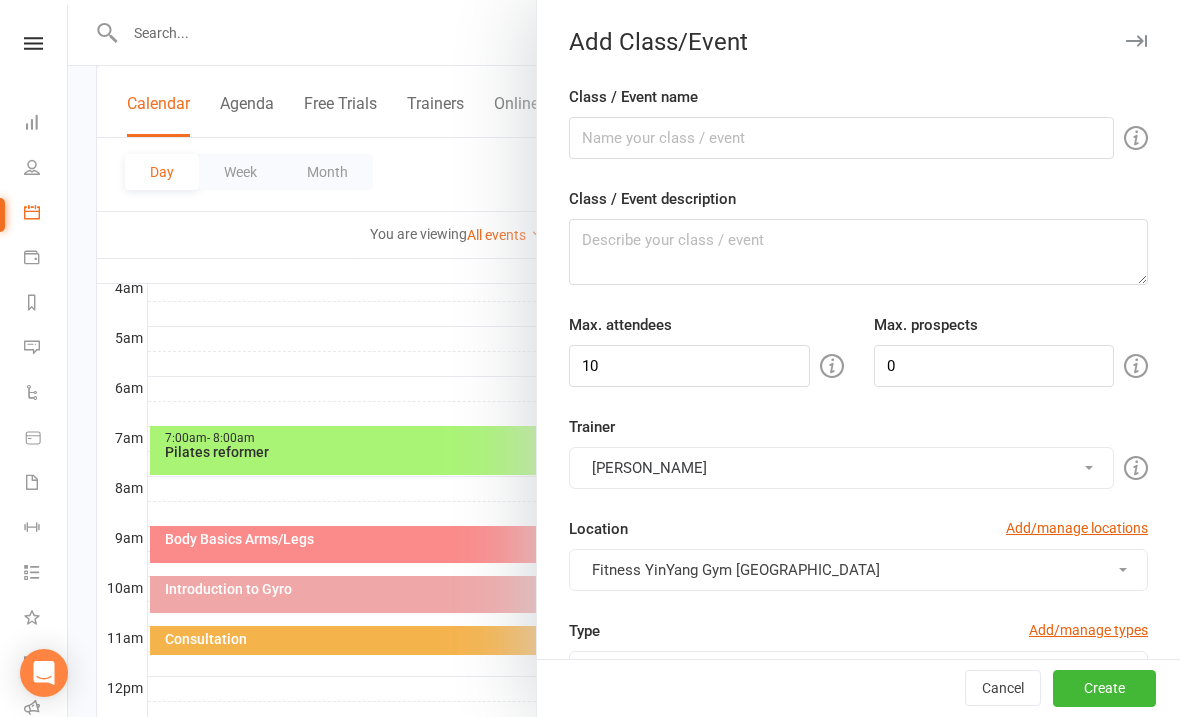 checkbox on "true" 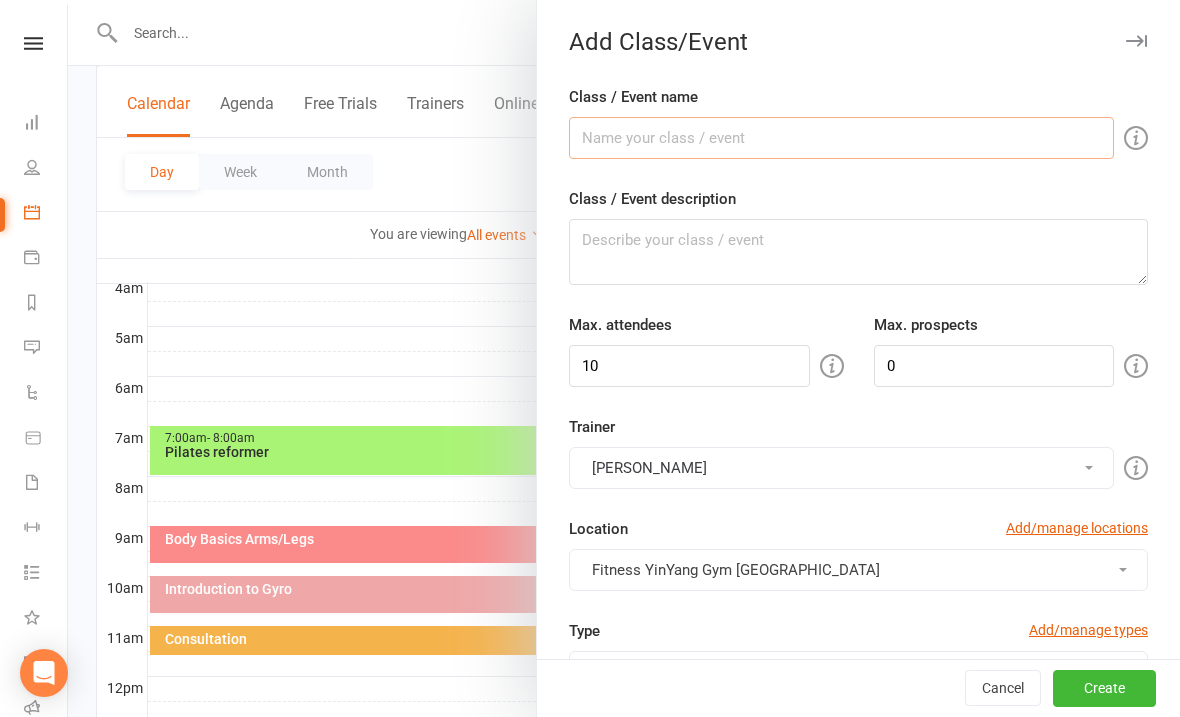 scroll, scrollTop: 329, scrollLeft: 0, axis: vertical 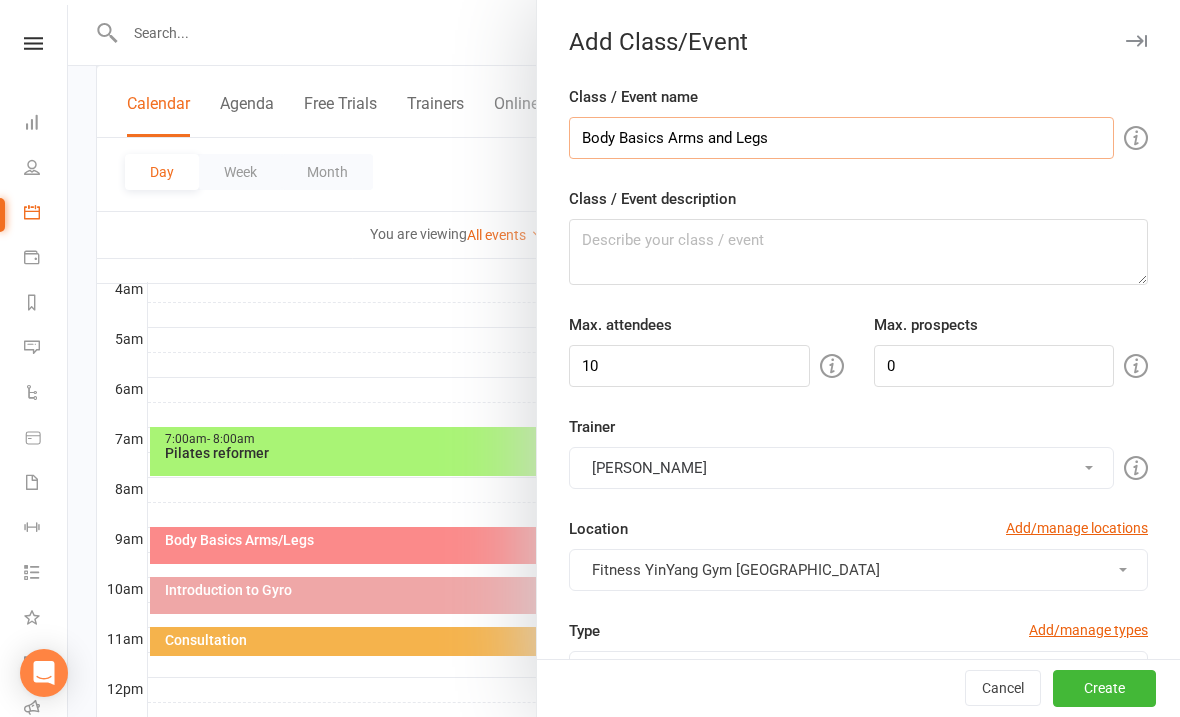 type on "Body Basics Arms and Legs" 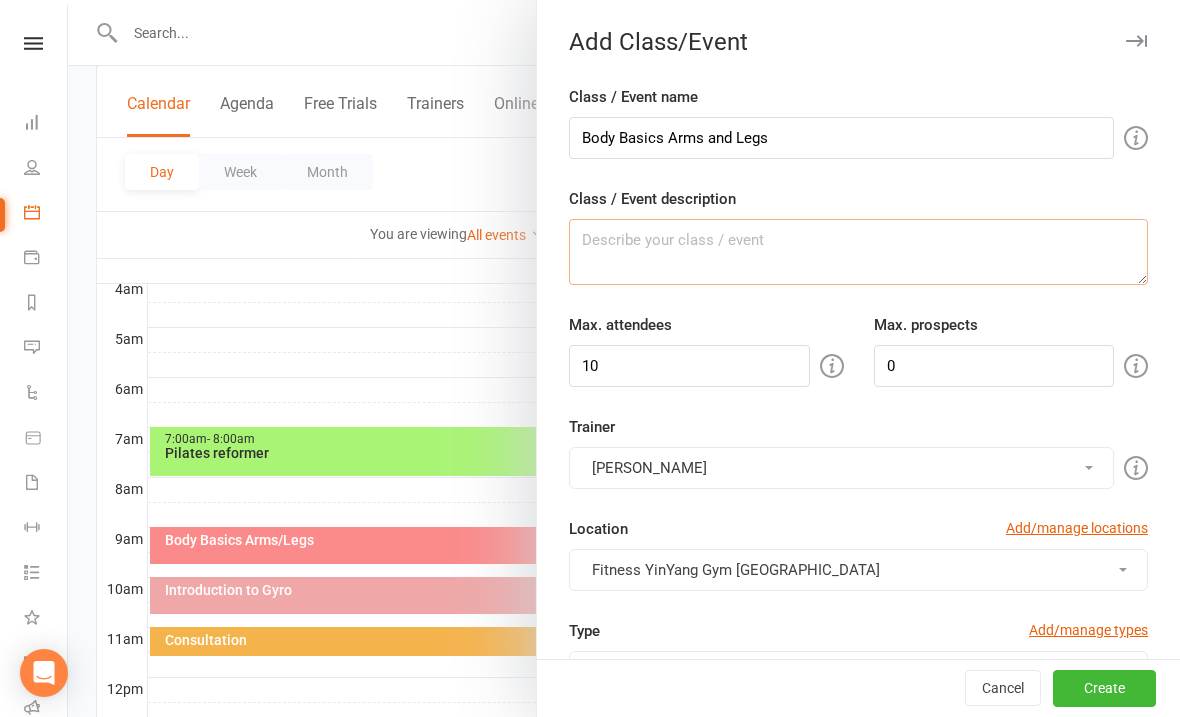 click on "Class / Event description" at bounding box center (858, 252) 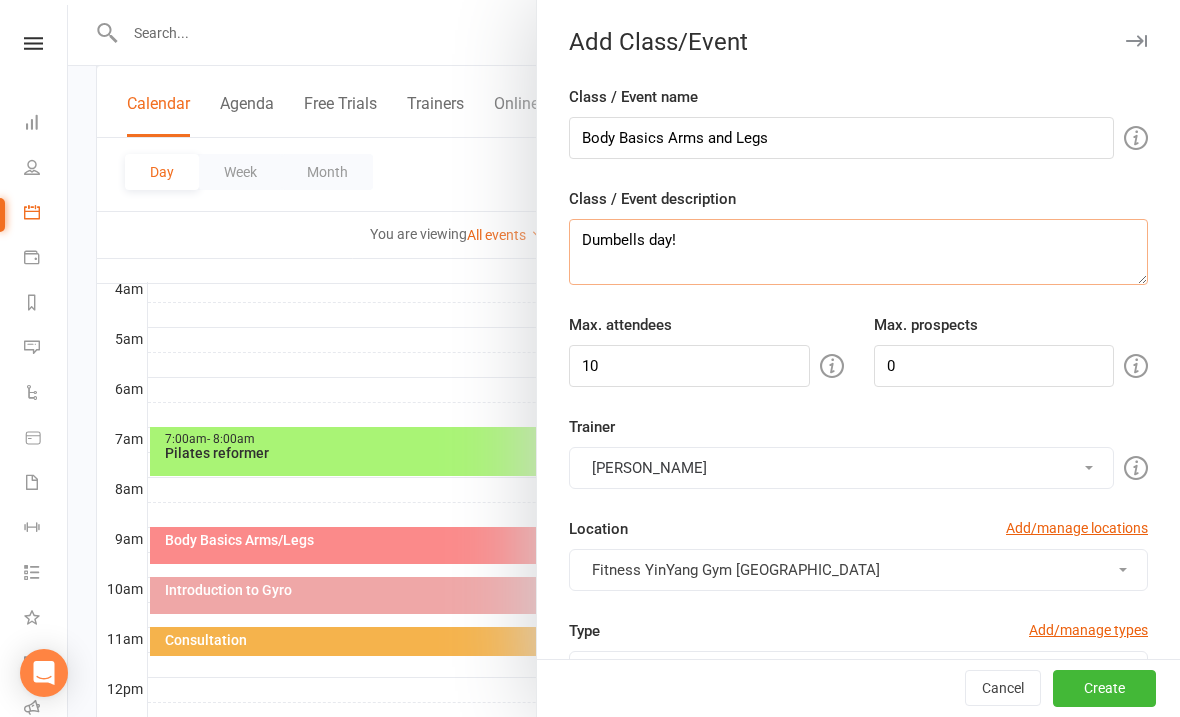 click on "Dumbells day!" at bounding box center [858, 252] 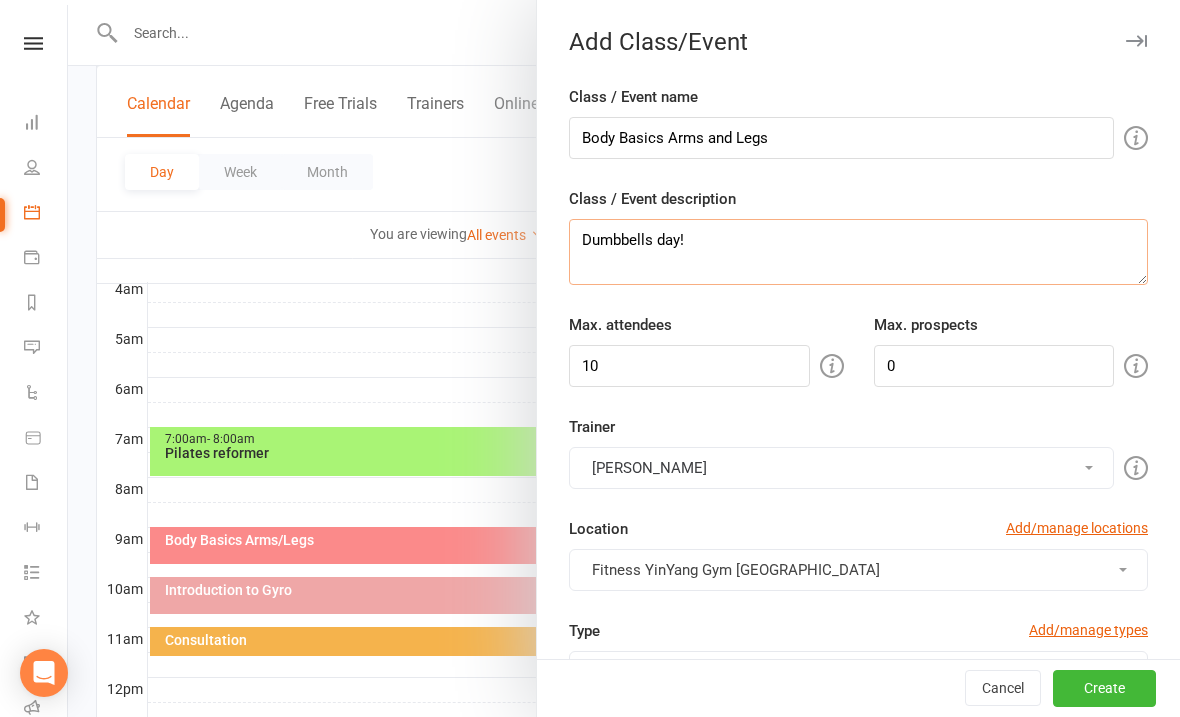 type on "Dumbbells day!" 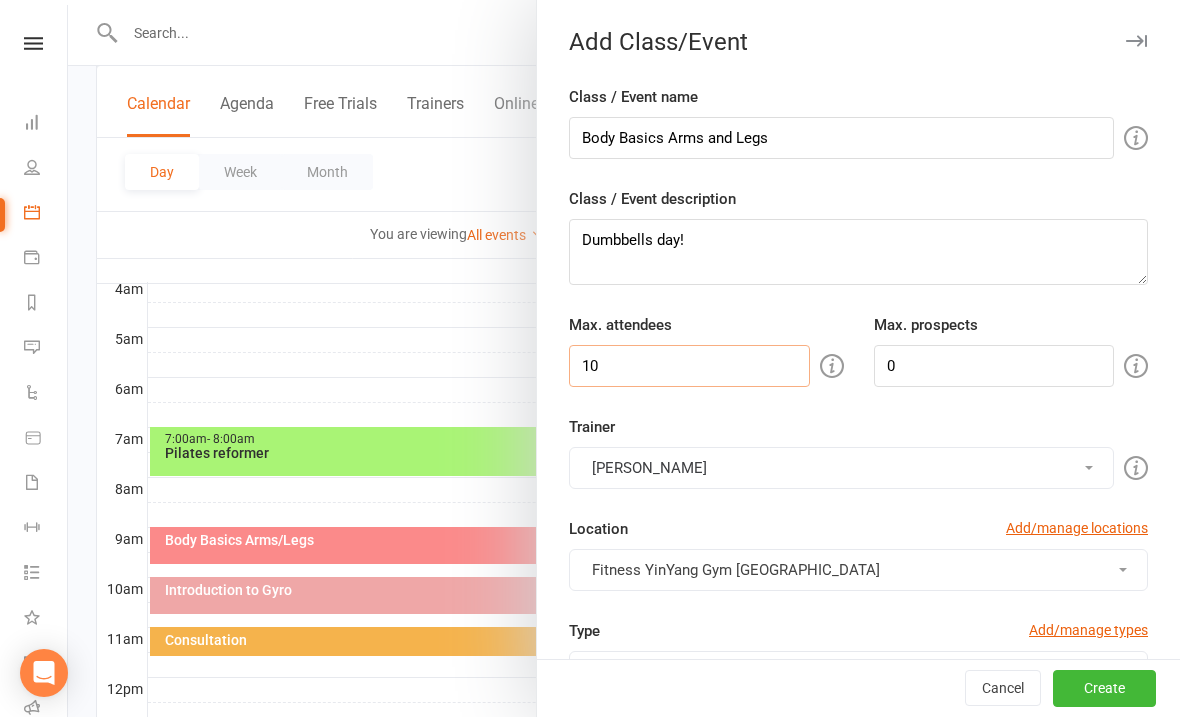click on "10" at bounding box center (689, 366) 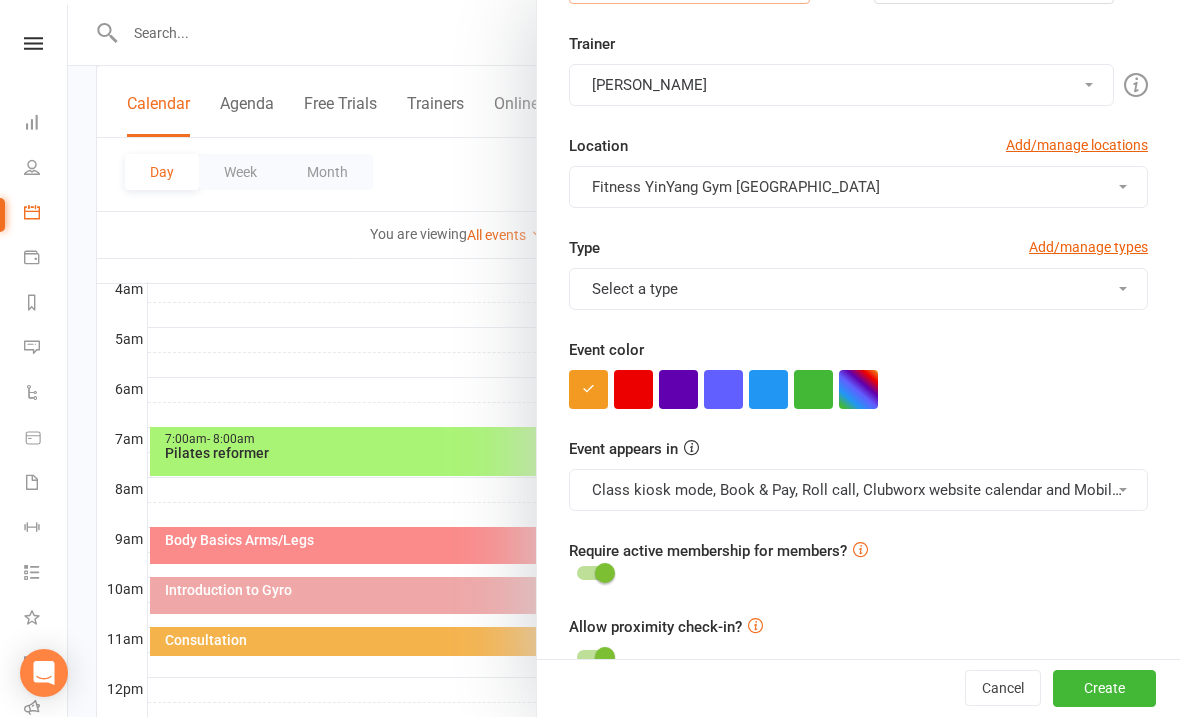 scroll, scrollTop: 384, scrollLeft: 0, axis: vertical 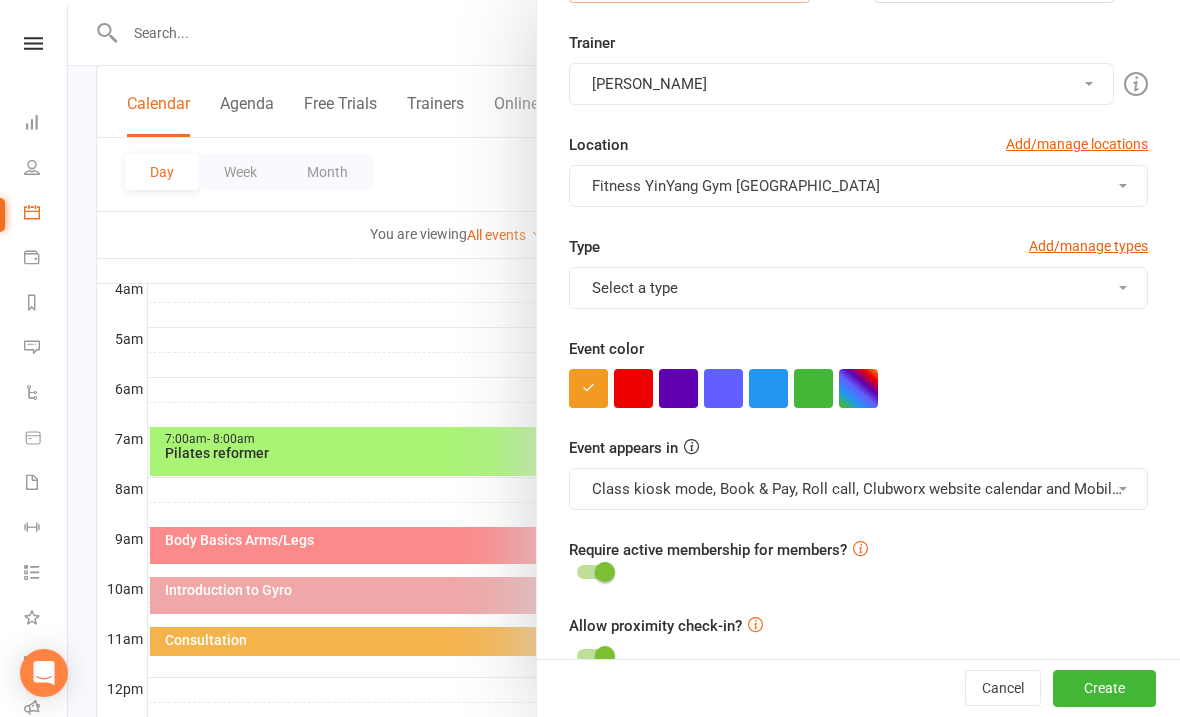 type on "13" 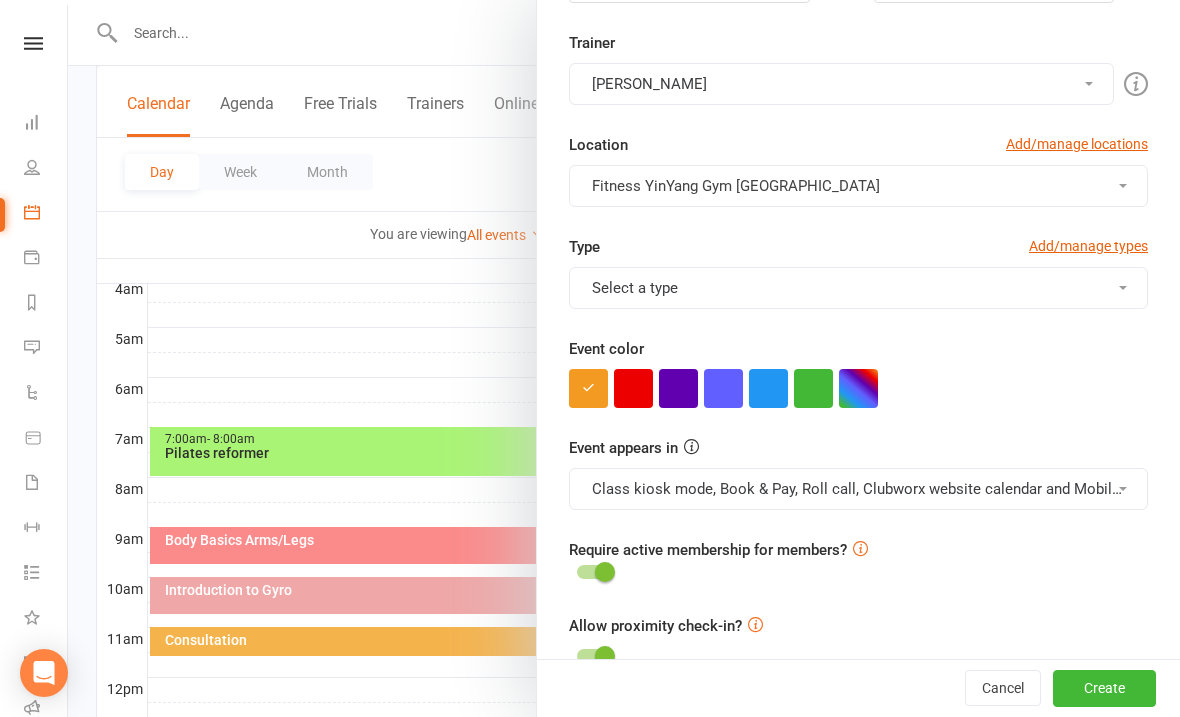 click on "Select a type" at bounding box center [858, 288] 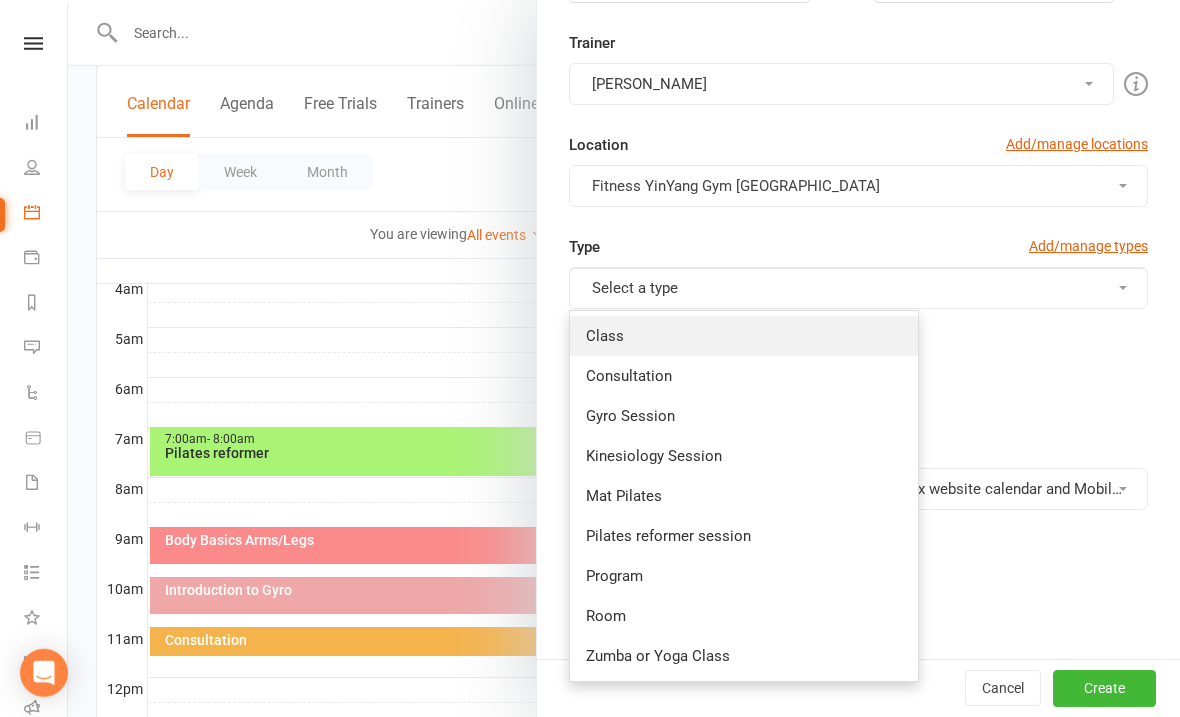 click on "Class" at bounding box center [744, 336] 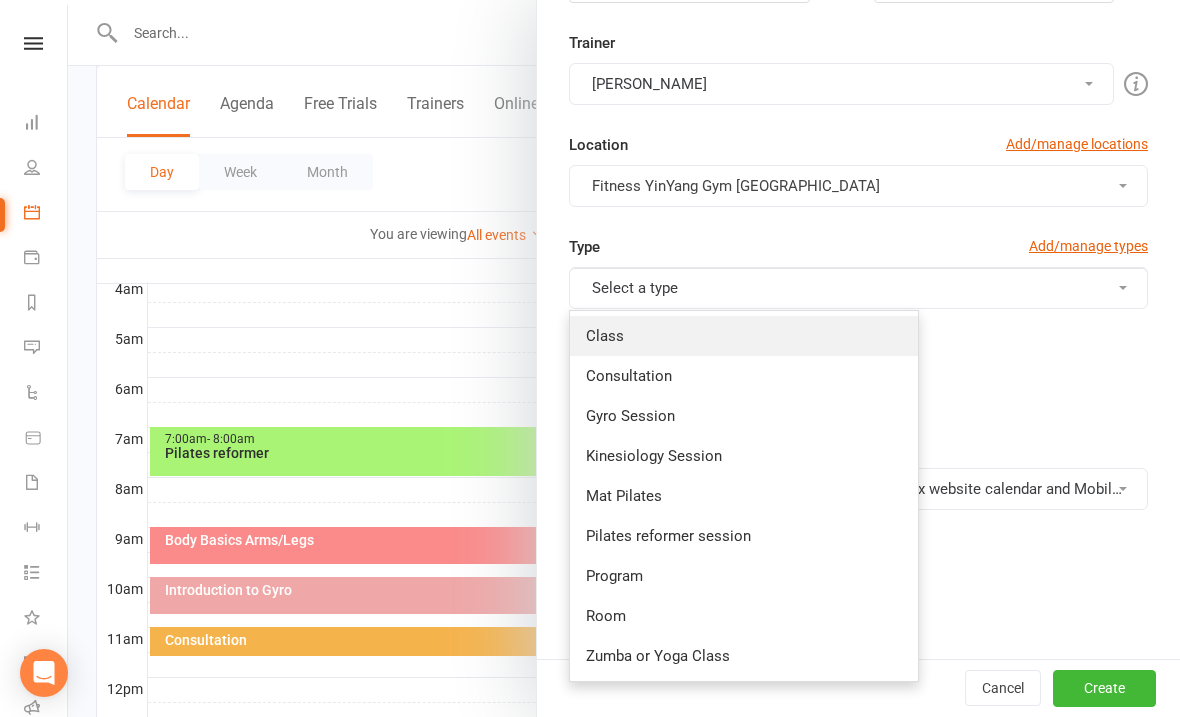 scroll, scrollTop: 330, scrollLeft: 0, axis: vertical 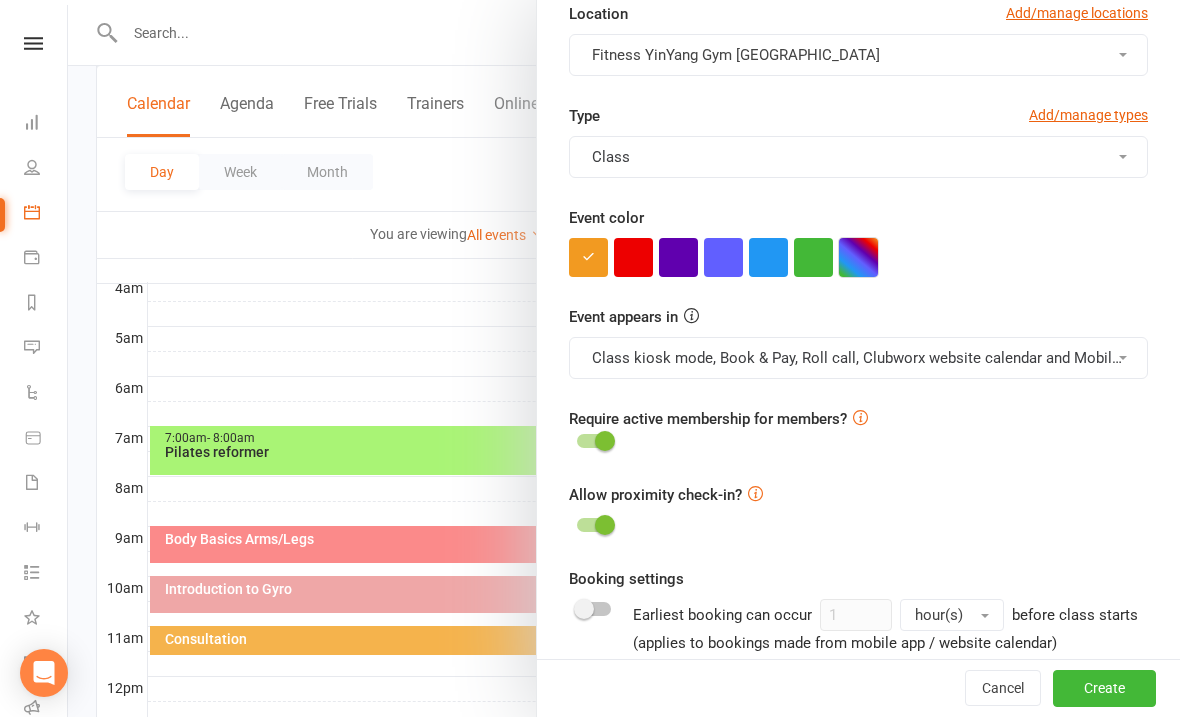 click at bounding box center (858, 257) 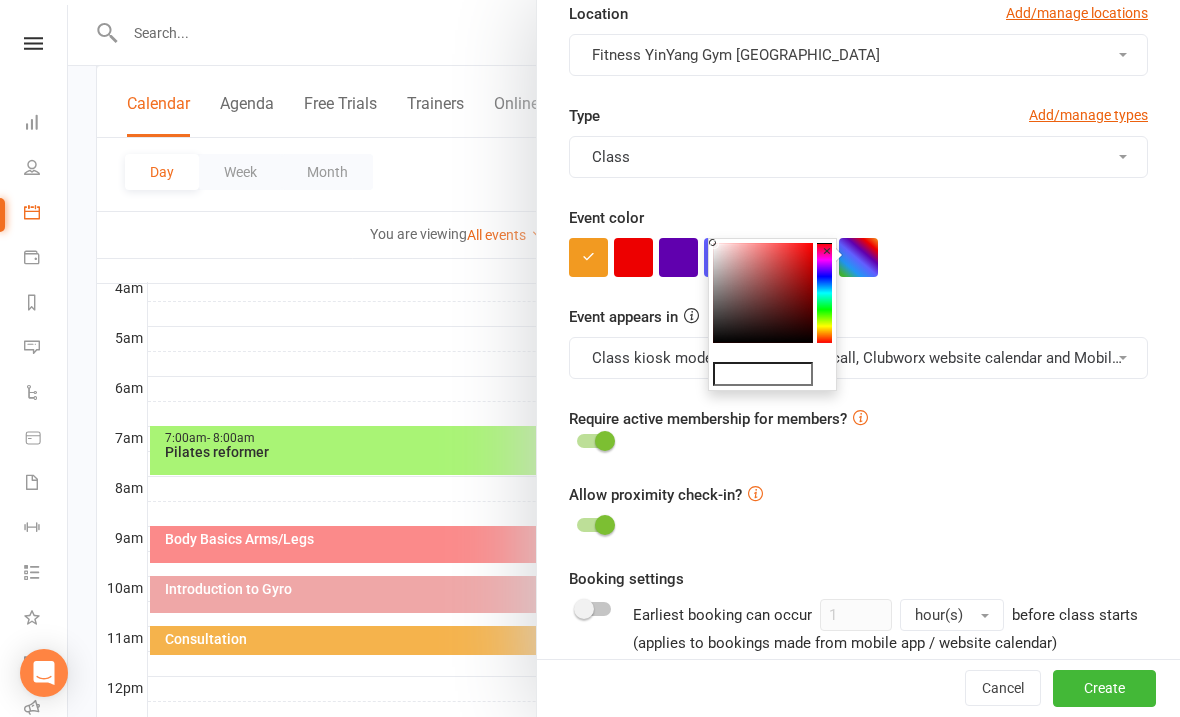 click 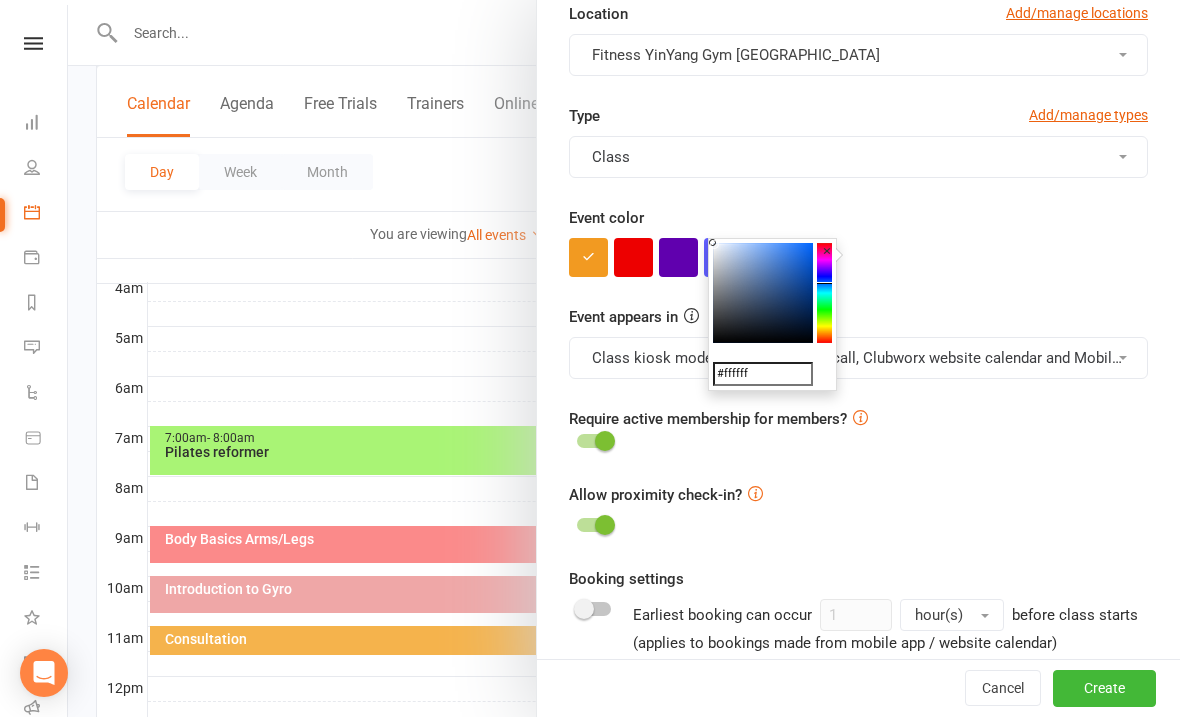 click at bounding box center [763, 293] 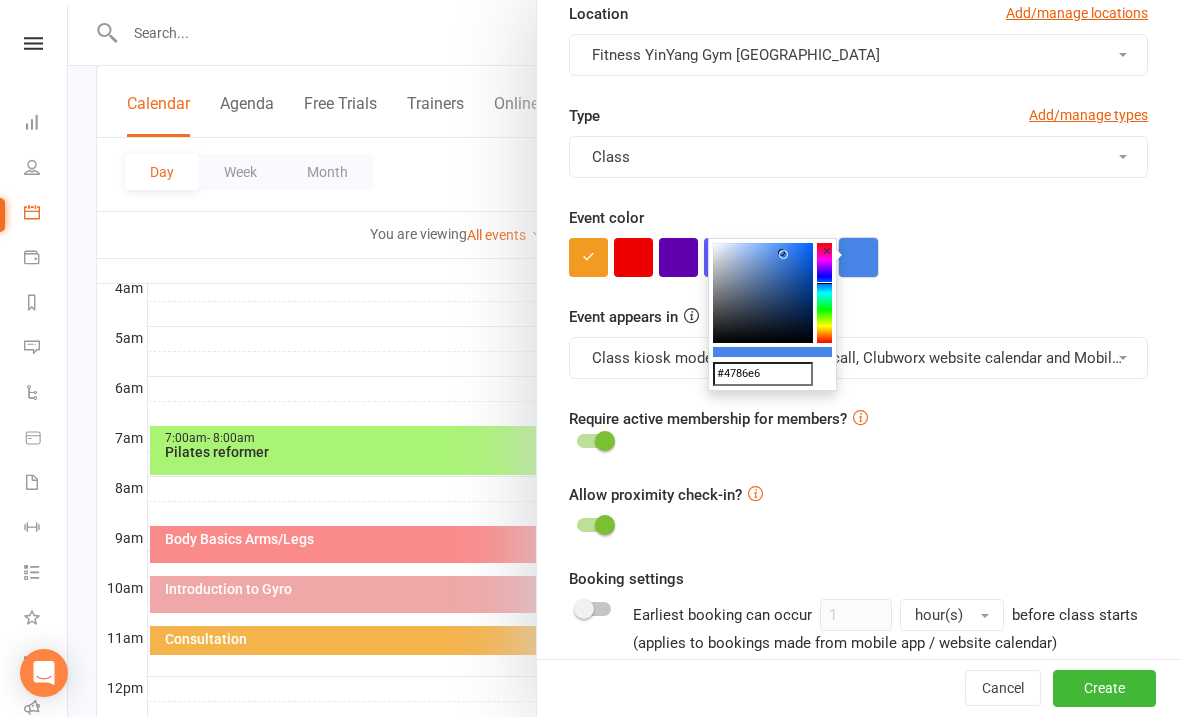 click at bounding box center [858, 257] 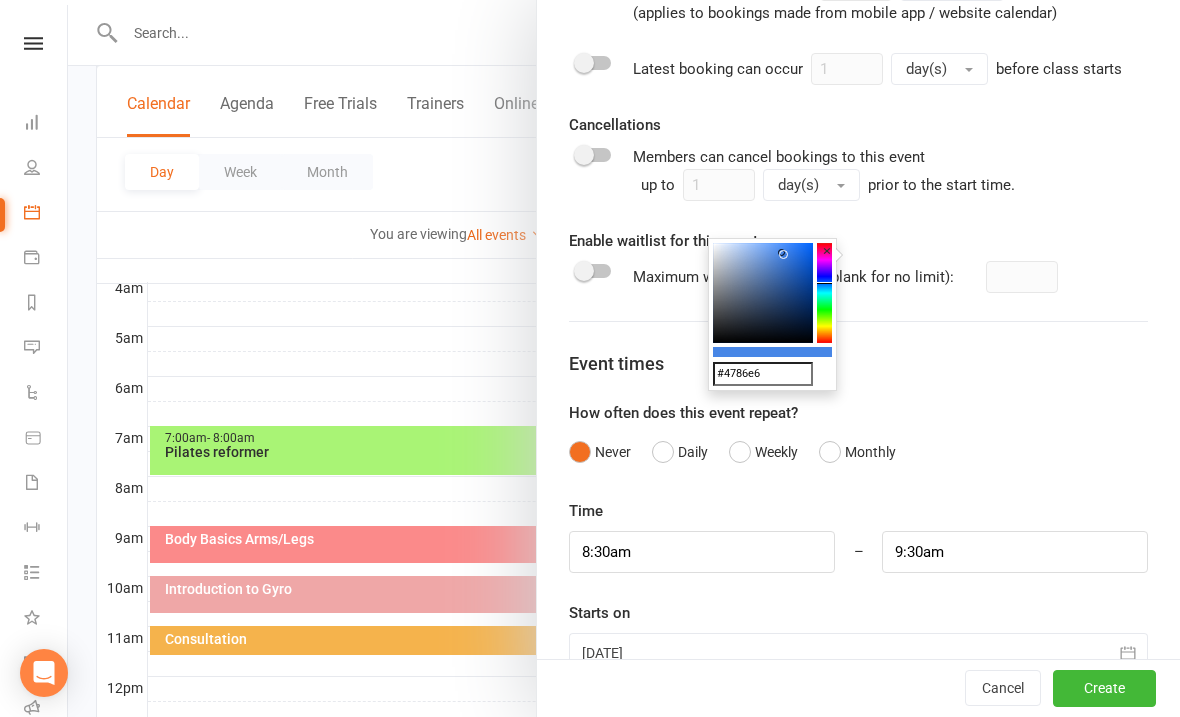 scroll, scrollTop: 1144, scrollLeft: 0, axis: vertical 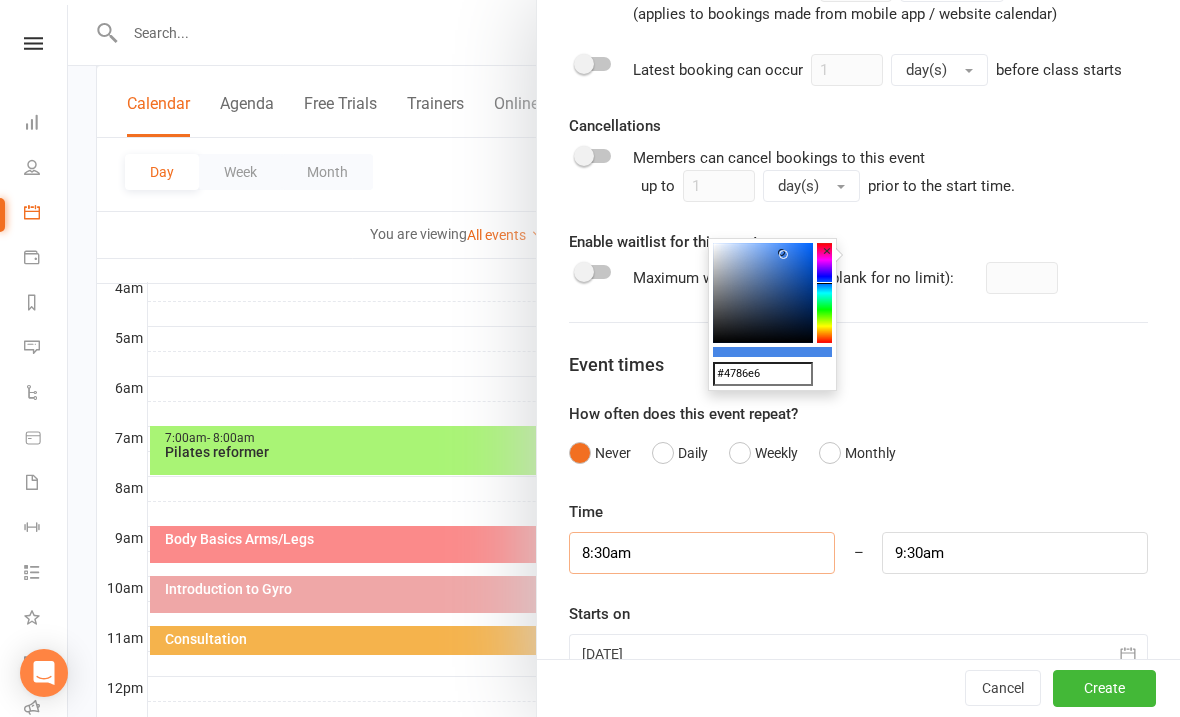 click on "8:30am" at bounding box center (702, 553) 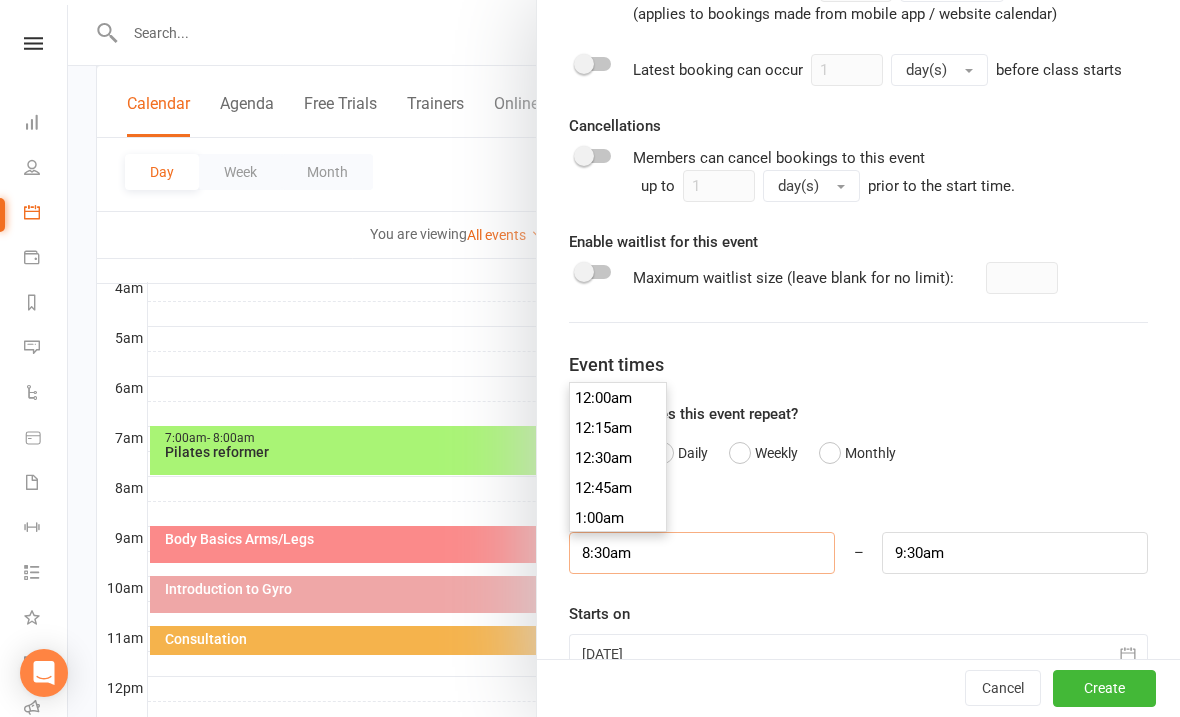 scroll, scrollTop: 329, scrollLeft: 0, axis: vertical 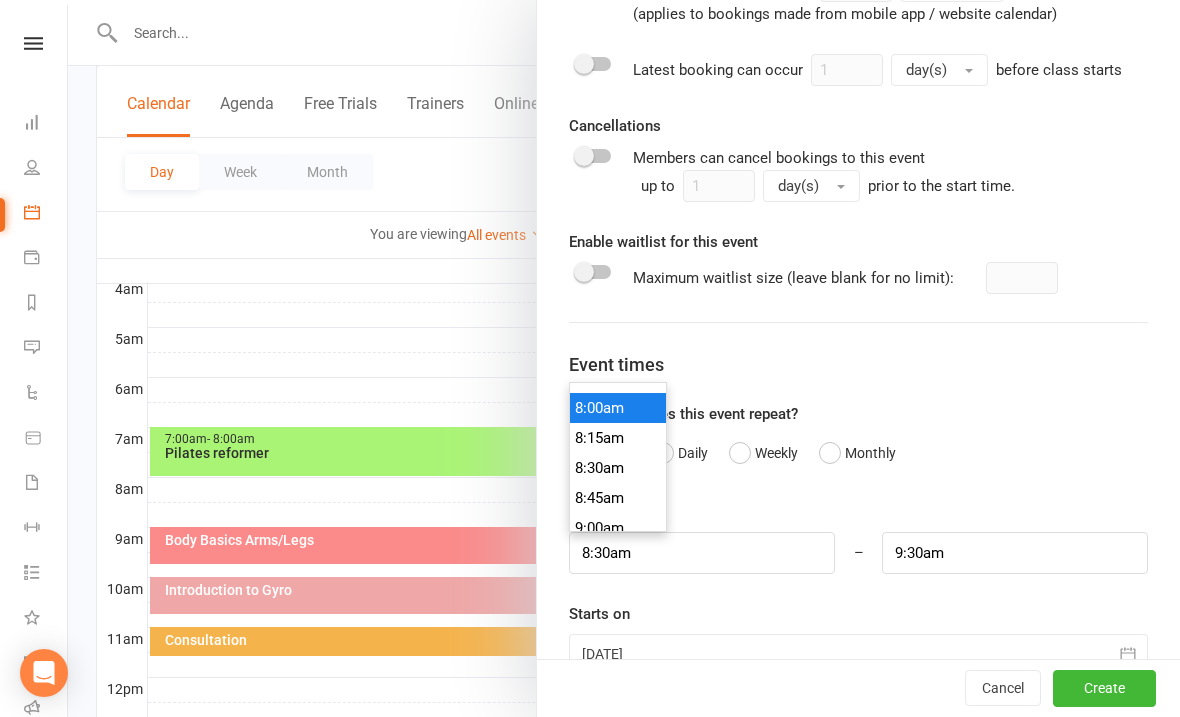 click on "8:00am" at bounding box center [618, 408] 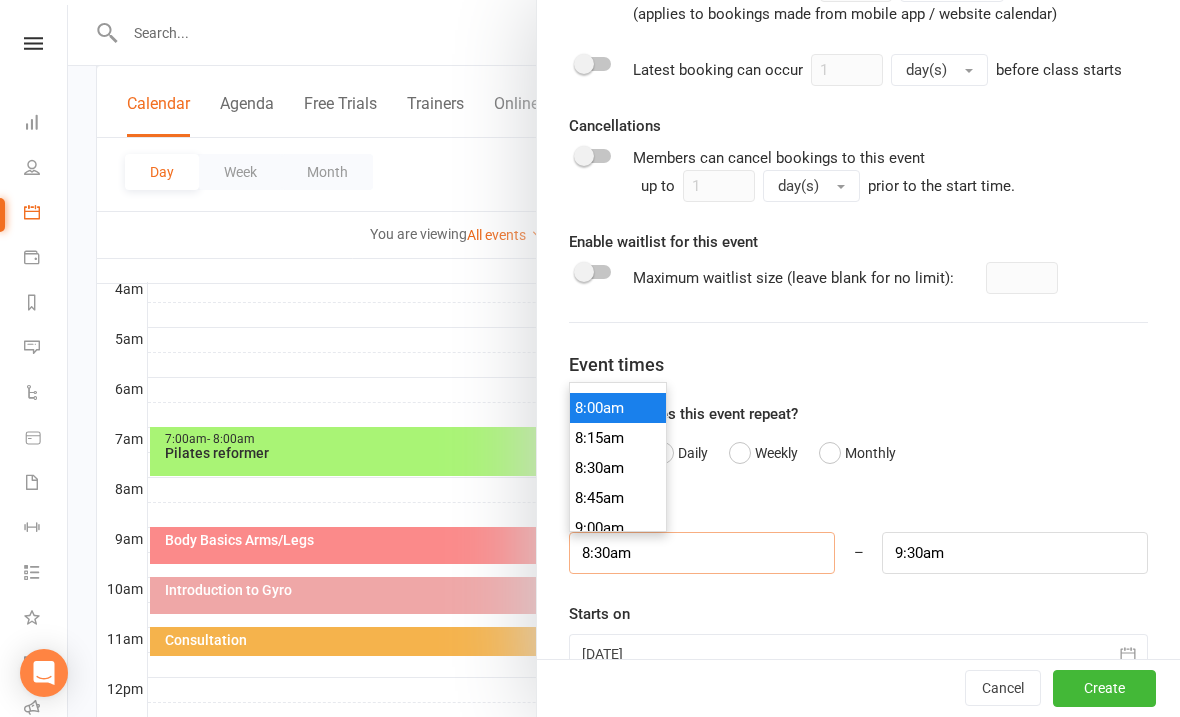 type on "8:00am" 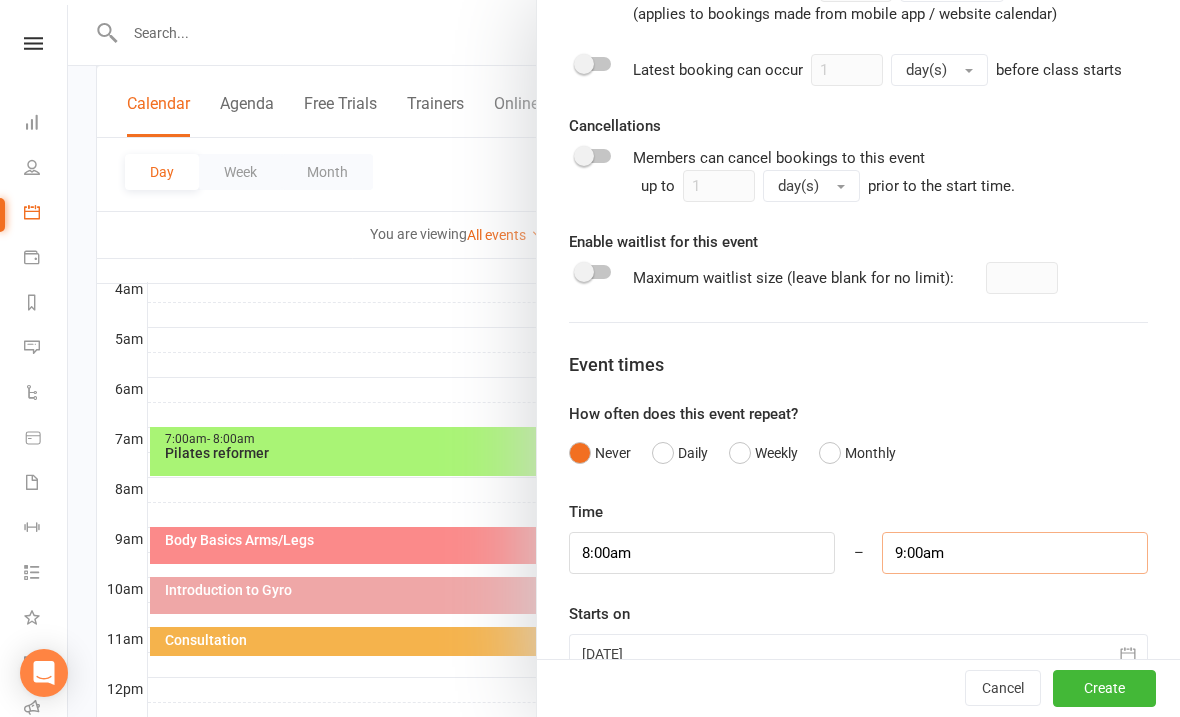 click on "9:00am" at bounding box center [1015, 553] 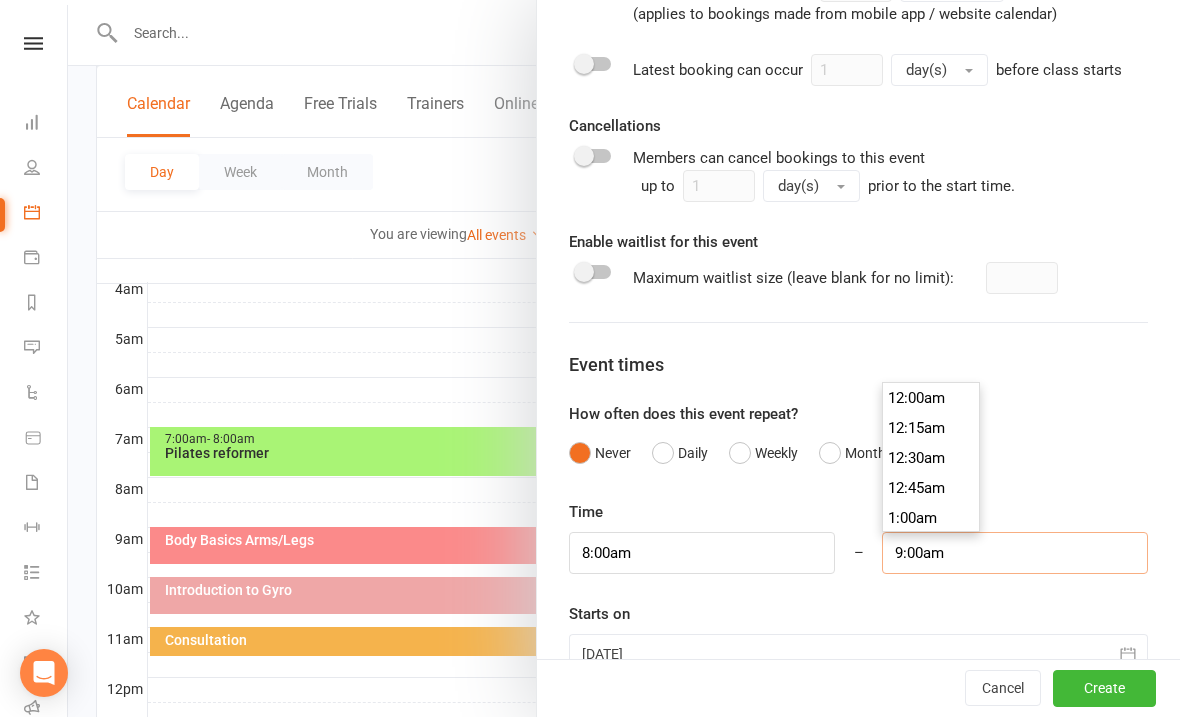 scroll, scrollTop: 1050, scrollLeft: 0, axis: vertical 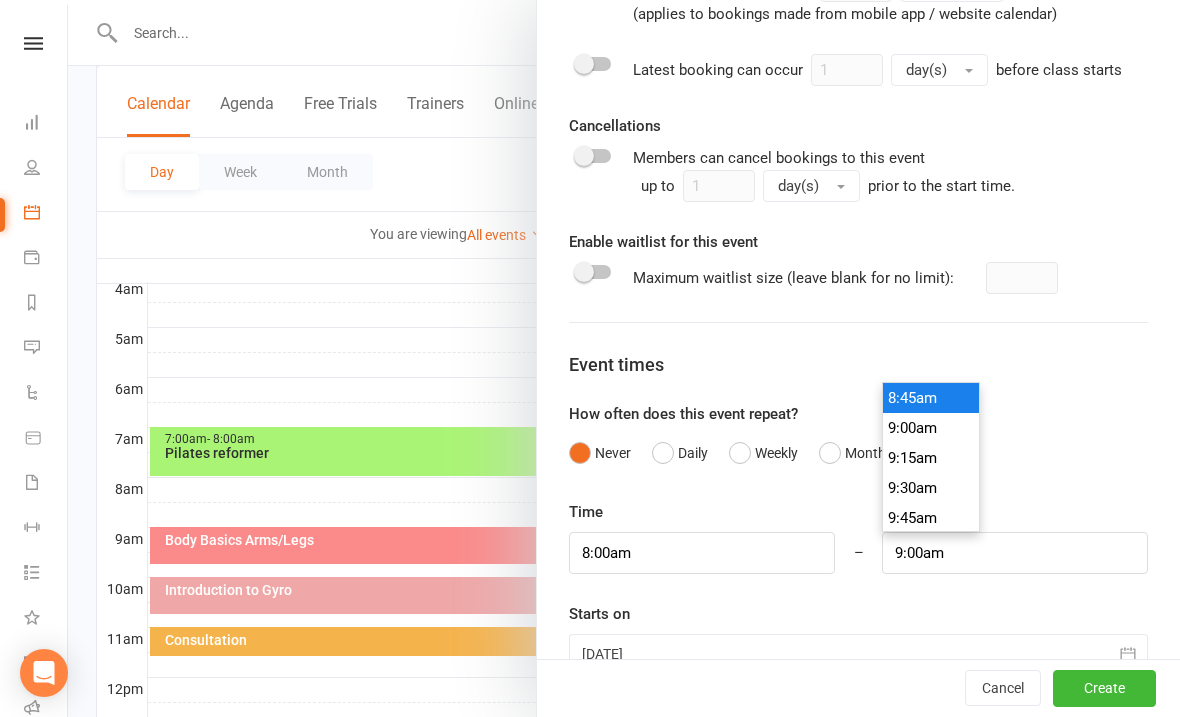 click on "8:45am" at bounding box center (931, 398) 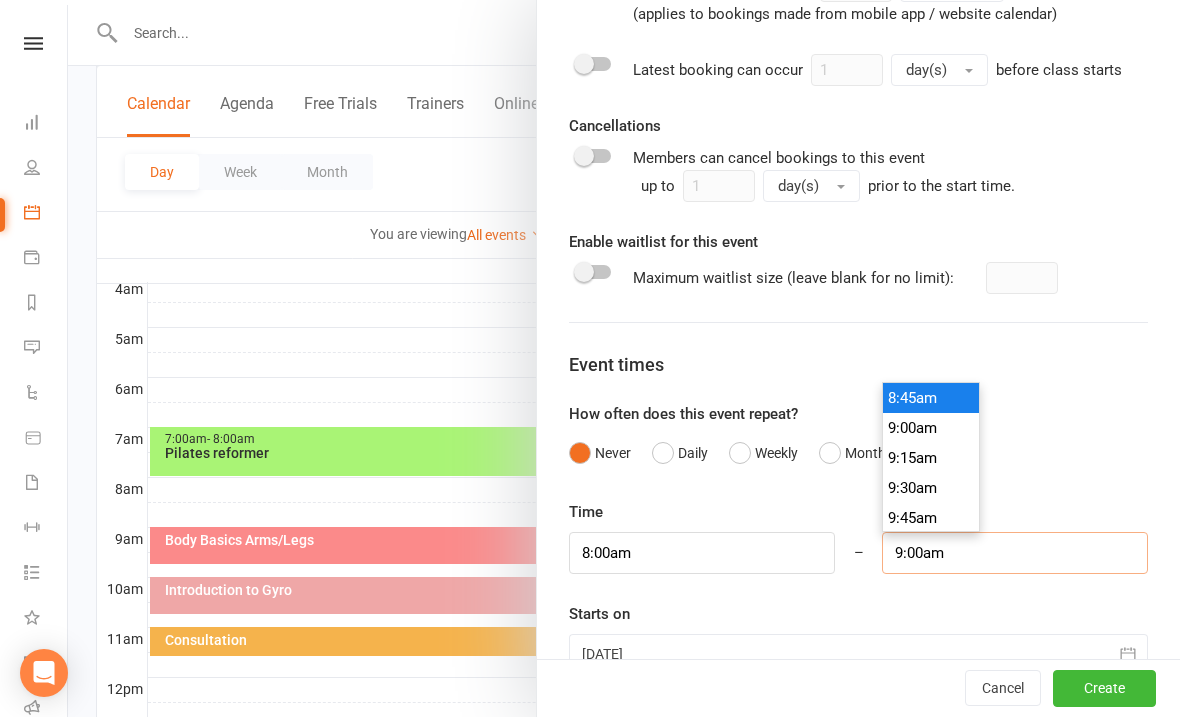 type on "8:45am" 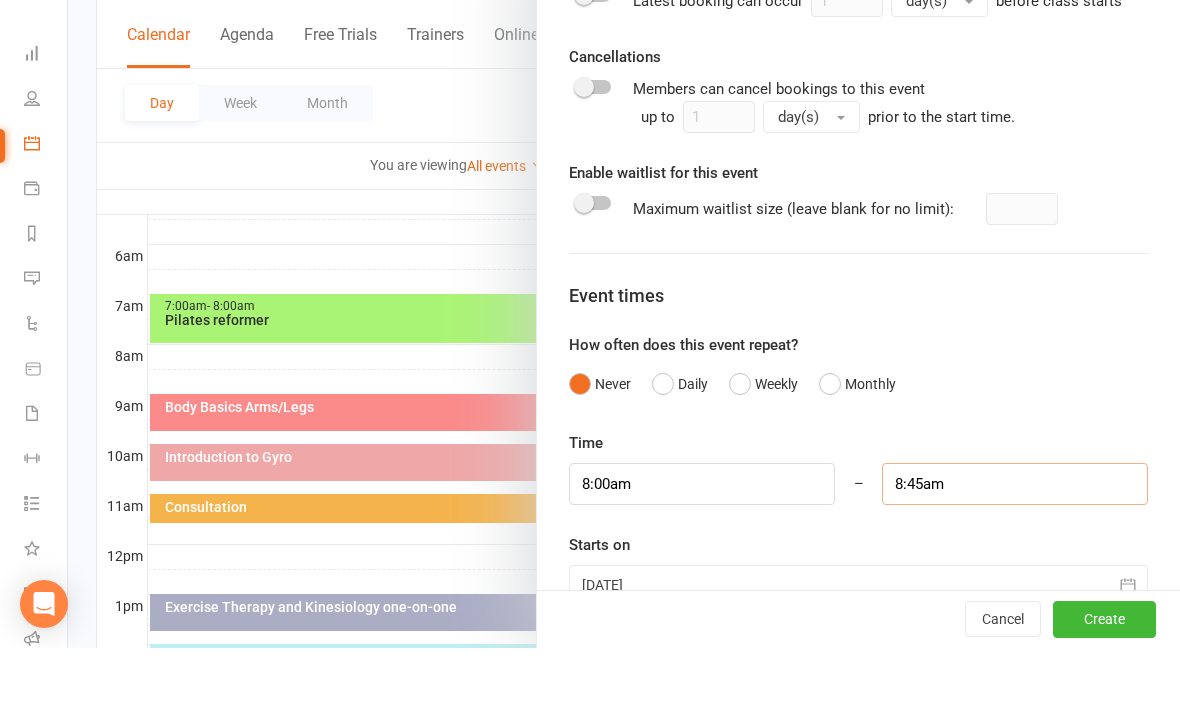 scroll, scrollTop: 402, scrollLeft: 0, axis: vertical 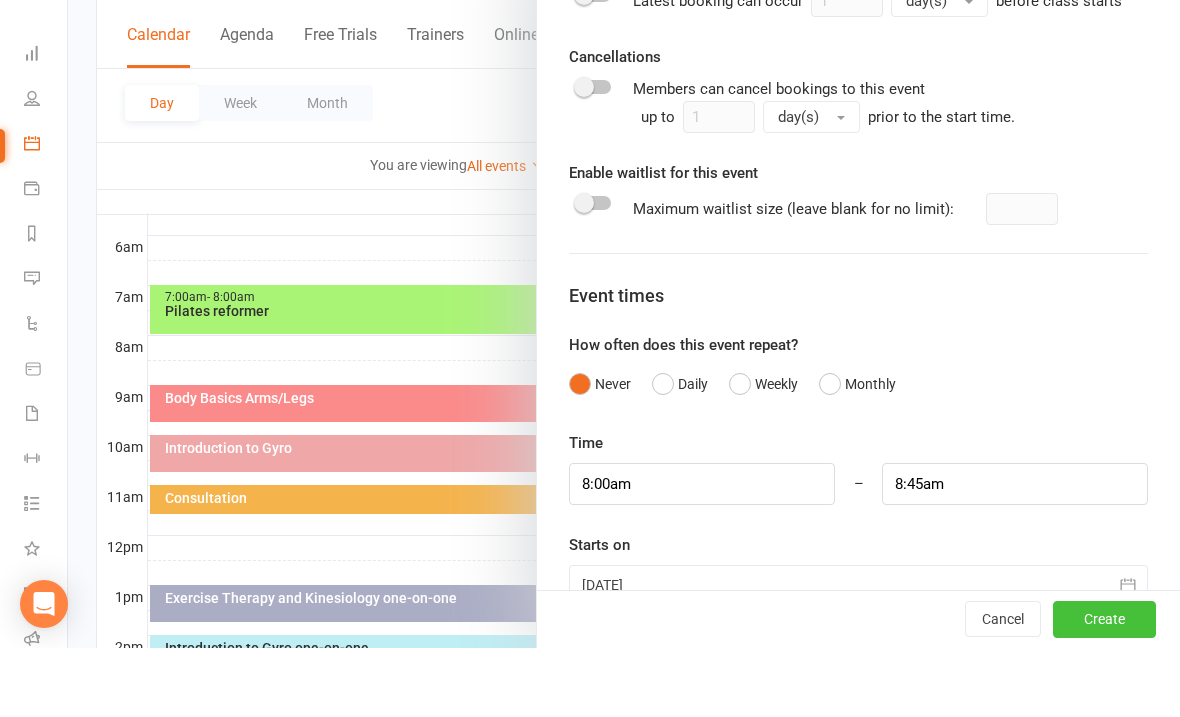 click on "Create" at bounding box center [1104, 689] 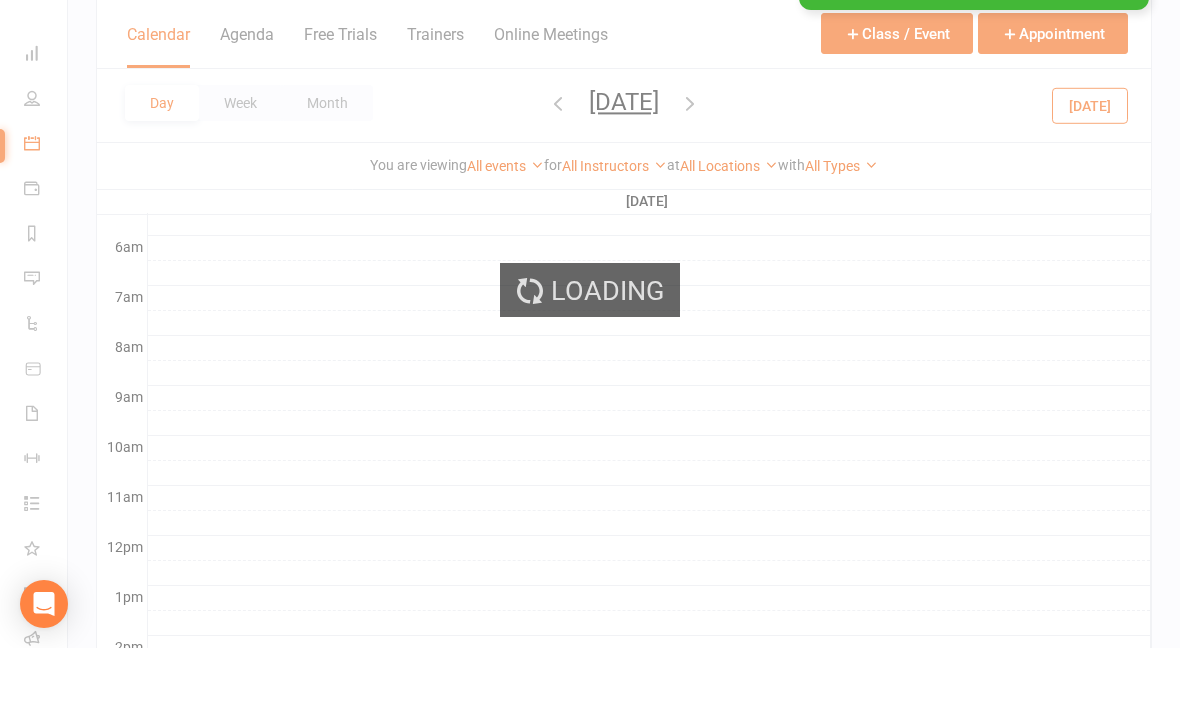 scroll, scrollTop: 471, scrollLeft: 0, axis: vertical 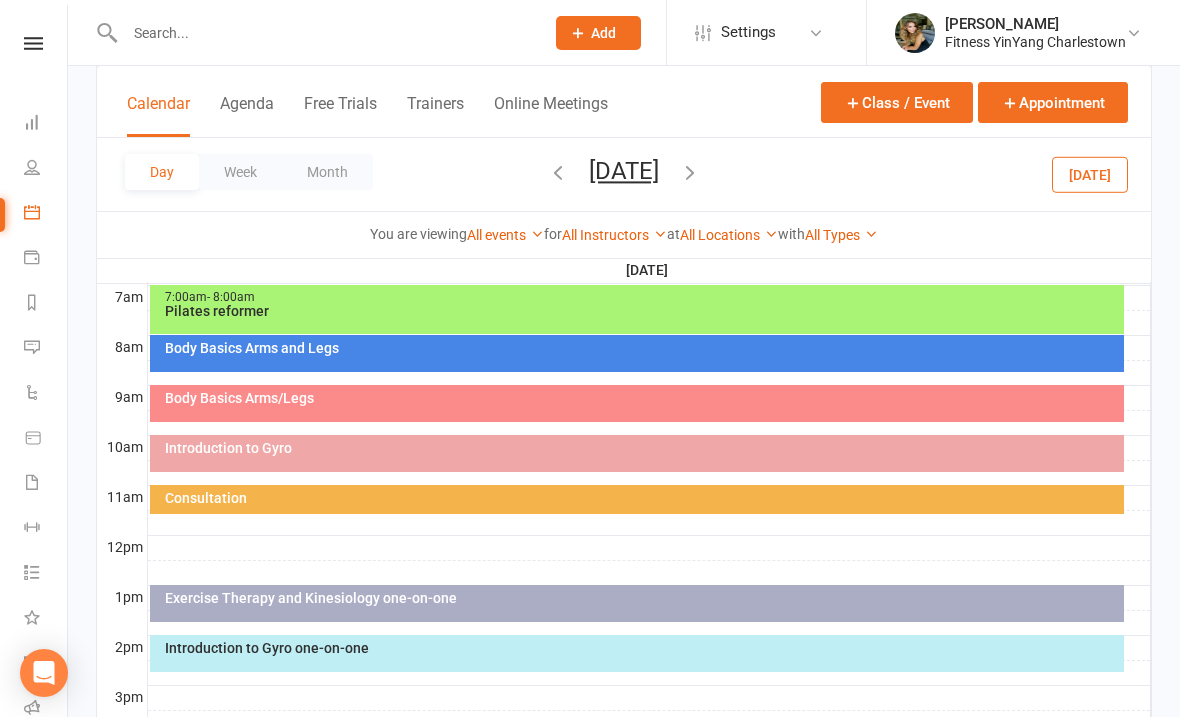 click on "Pilates reformer" at bounding box center (642, 311) 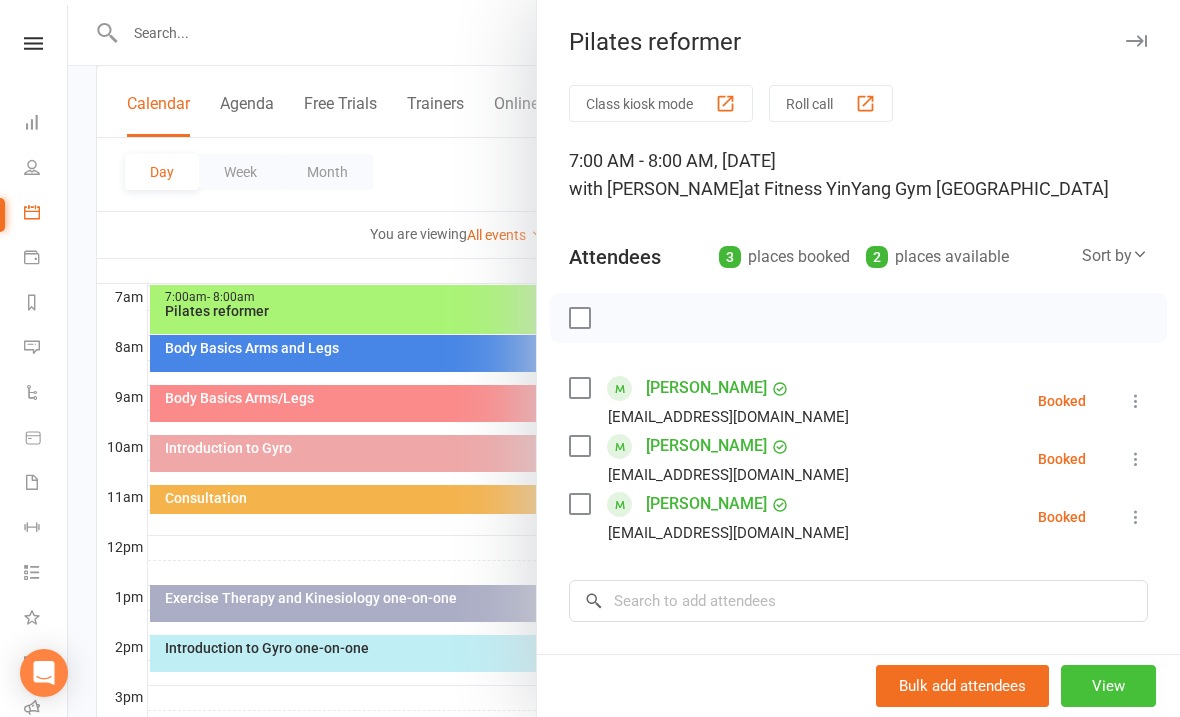 click on "View" at bounding box center (1108, 686) 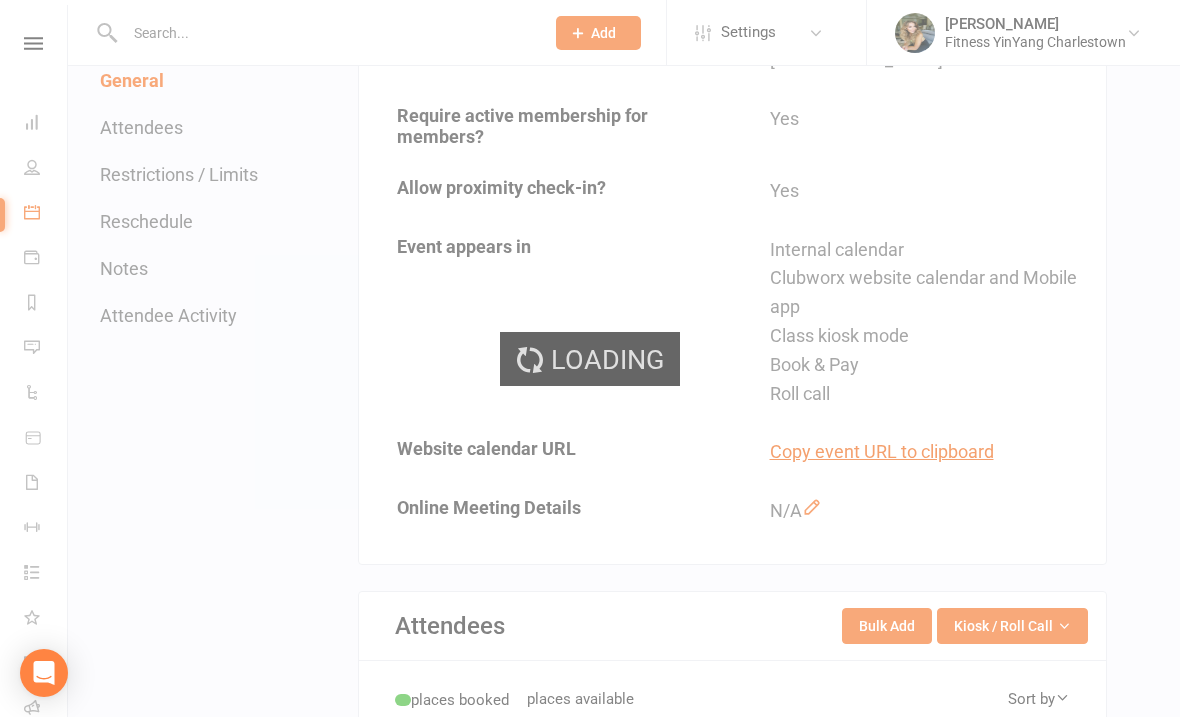 scroll, scrollTop: 0, scrollLeft: 0, axis: both 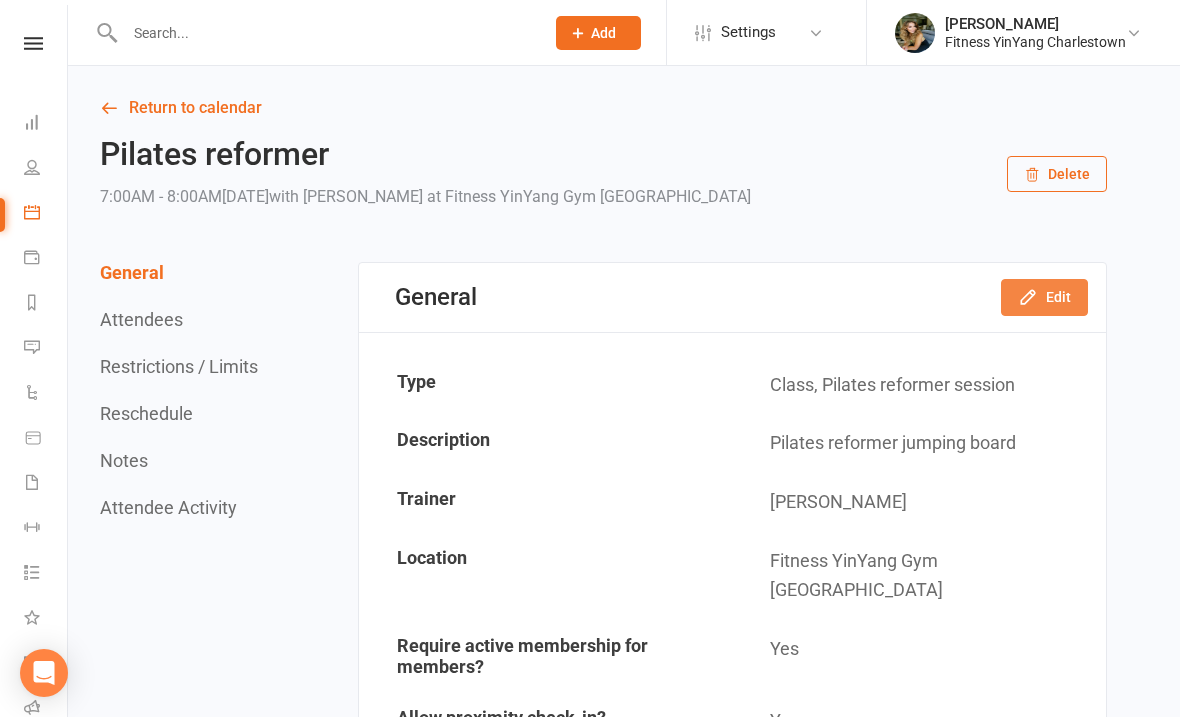 click on "Edit" at bounding box center (1044, 297) 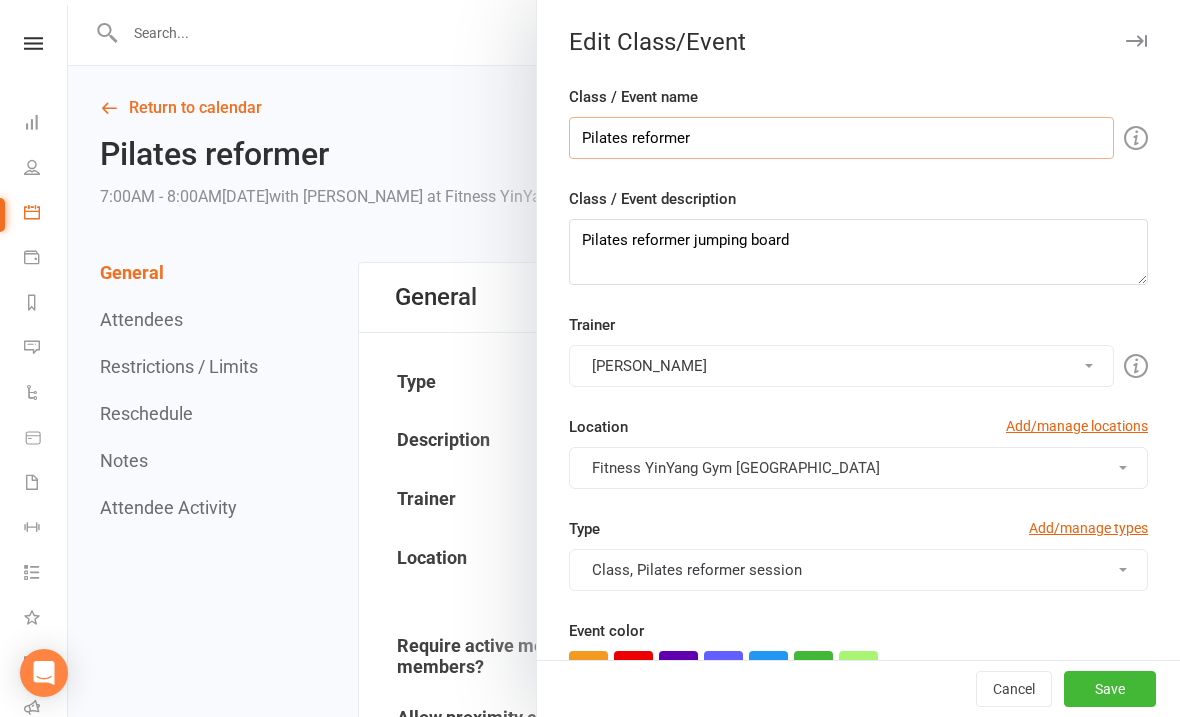click on "Pilates reformer" at bounding box center [841, 138] 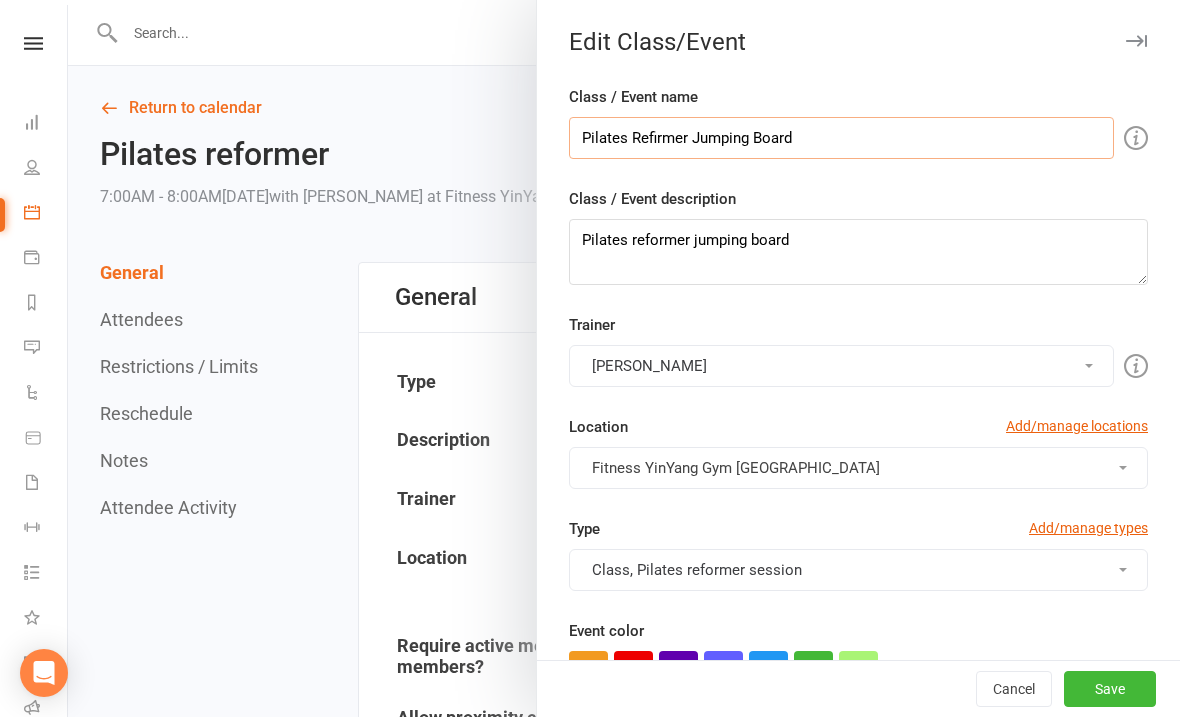 click on "Pilates Refirmer Jumping Board" at bounding box center (841, 138) 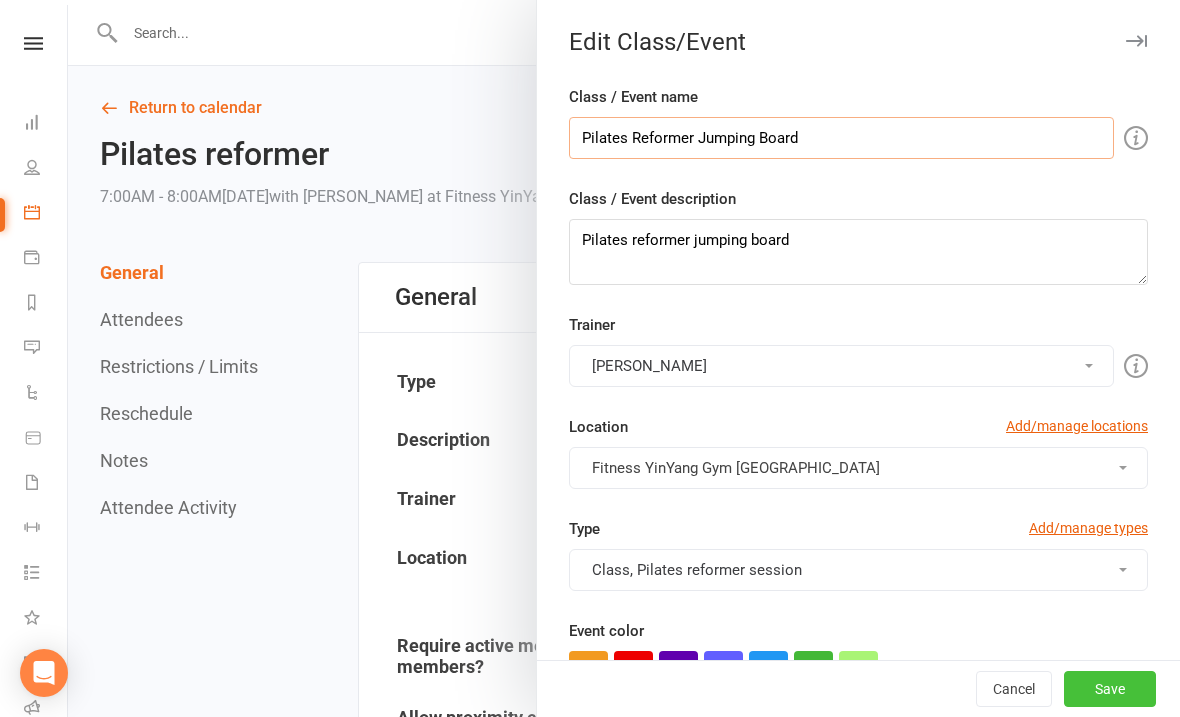 type on "Pilates Reformer Jumping Board" 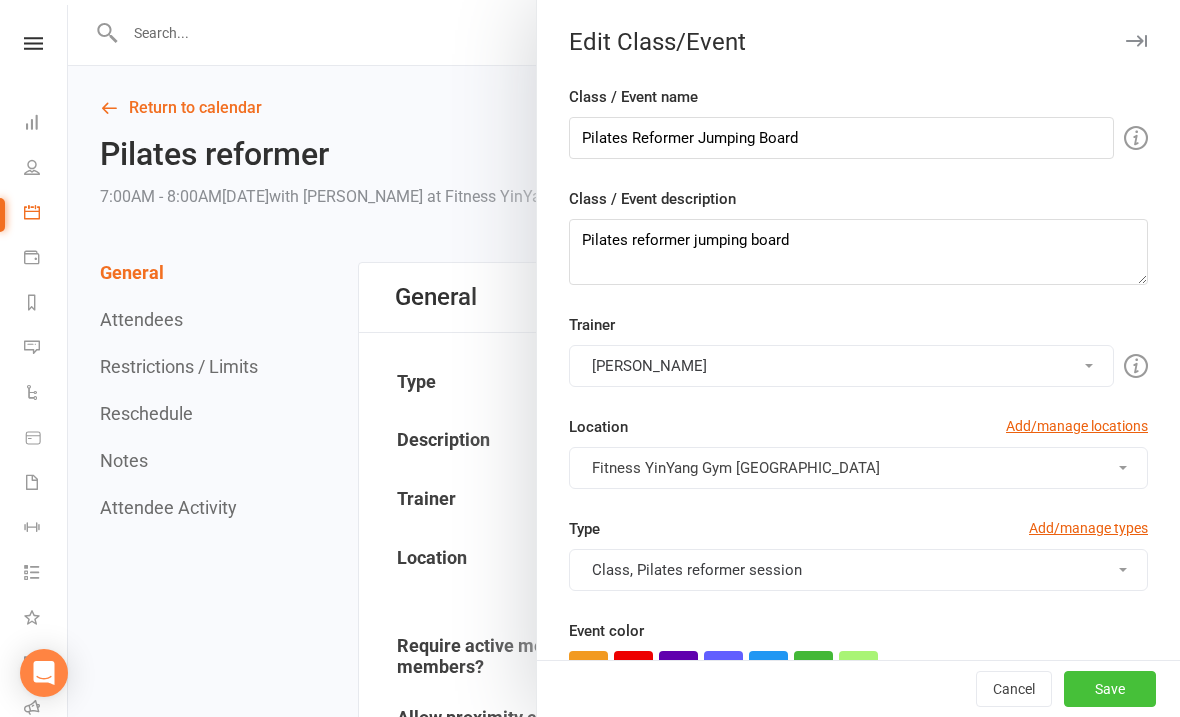 click on "Save" at bounding box center (1110, 689) 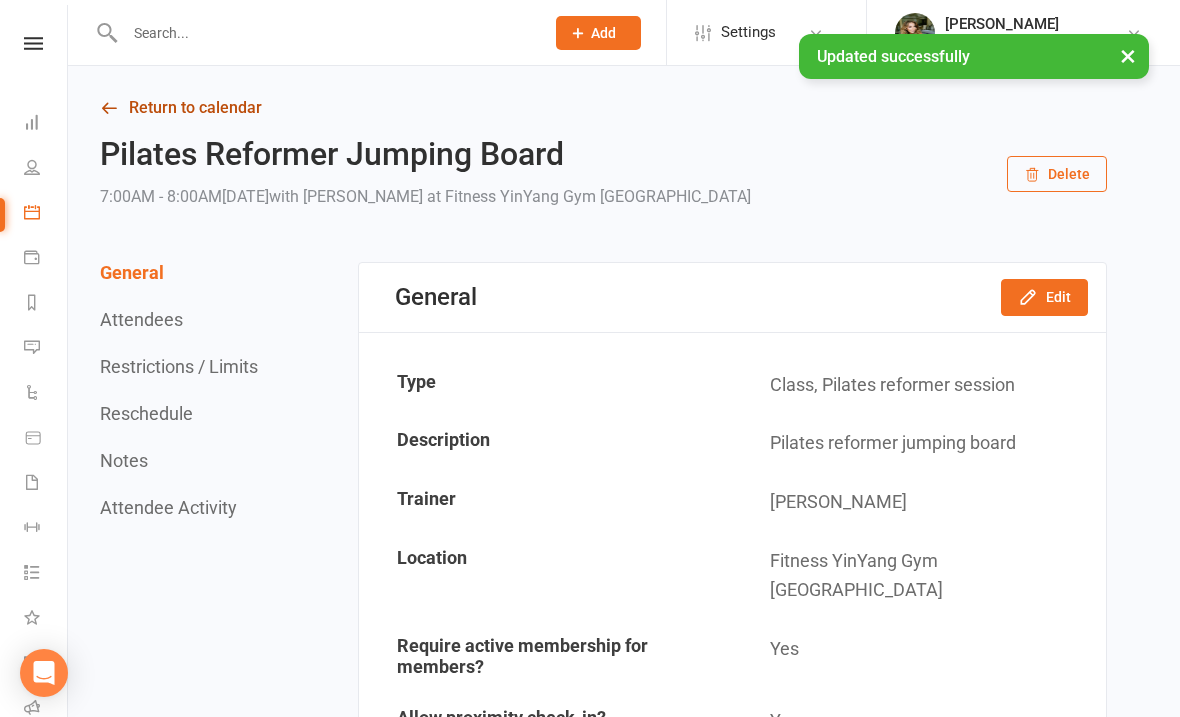 click on "Return to calendar" at bounding box center (603, 108) 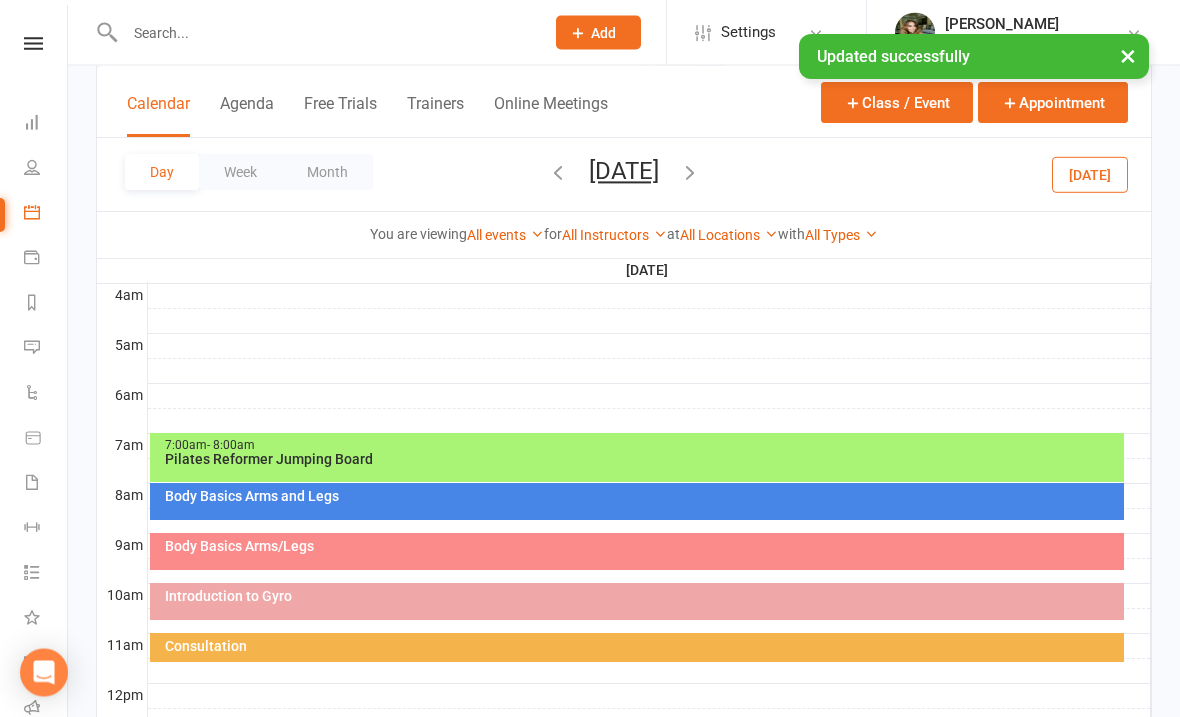 click on "7:00am  - 8:00am Pilates Reformer Jumping Board" at bounding box center (637, 458) 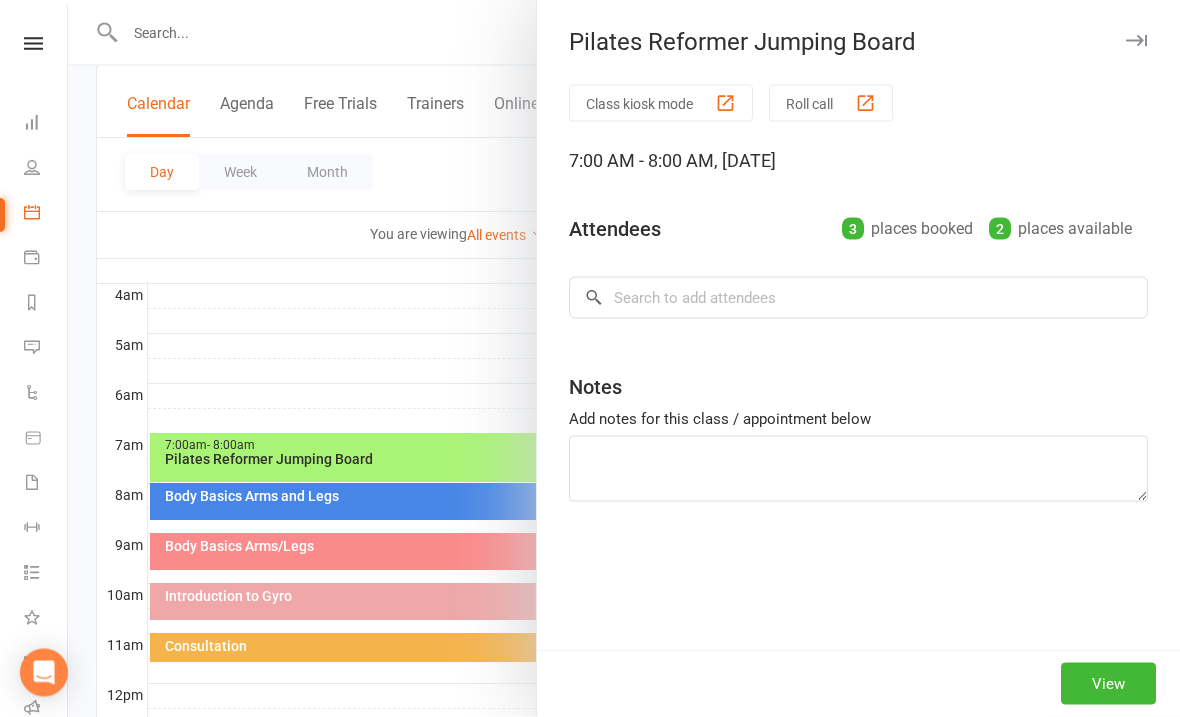 scroll, scrollTop: 323, scrollLeft: 0, axis: vertical 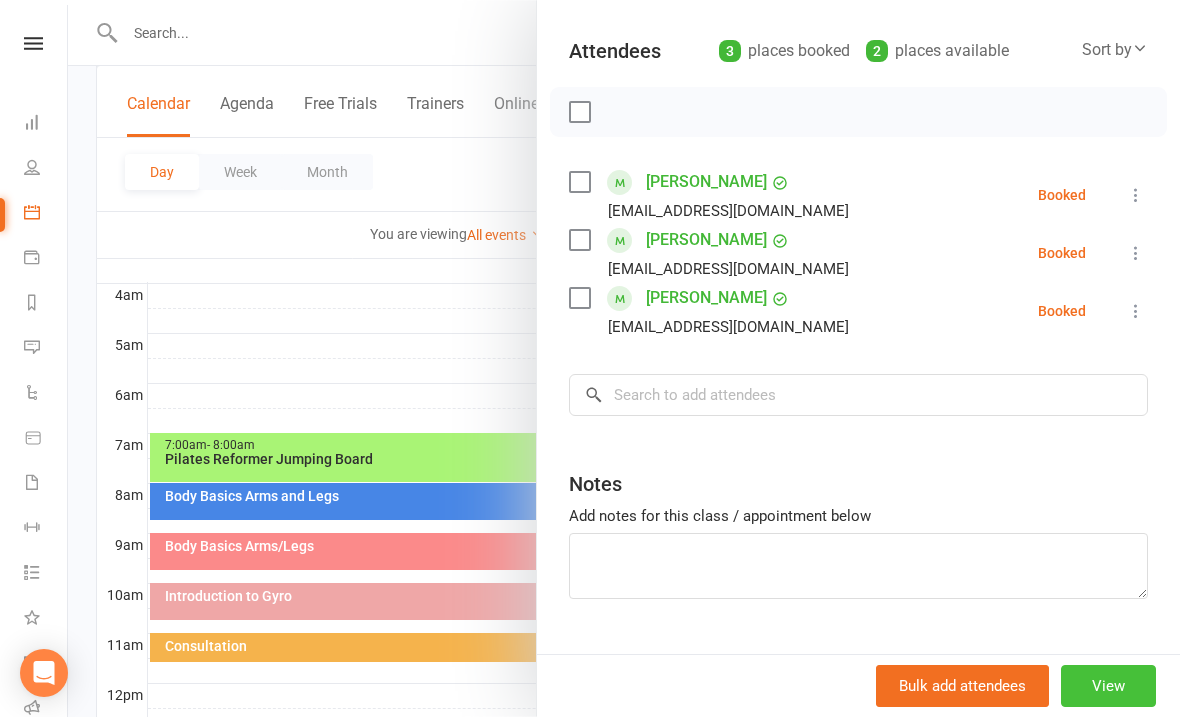 click on "View" at bounding box center (1108, 686) 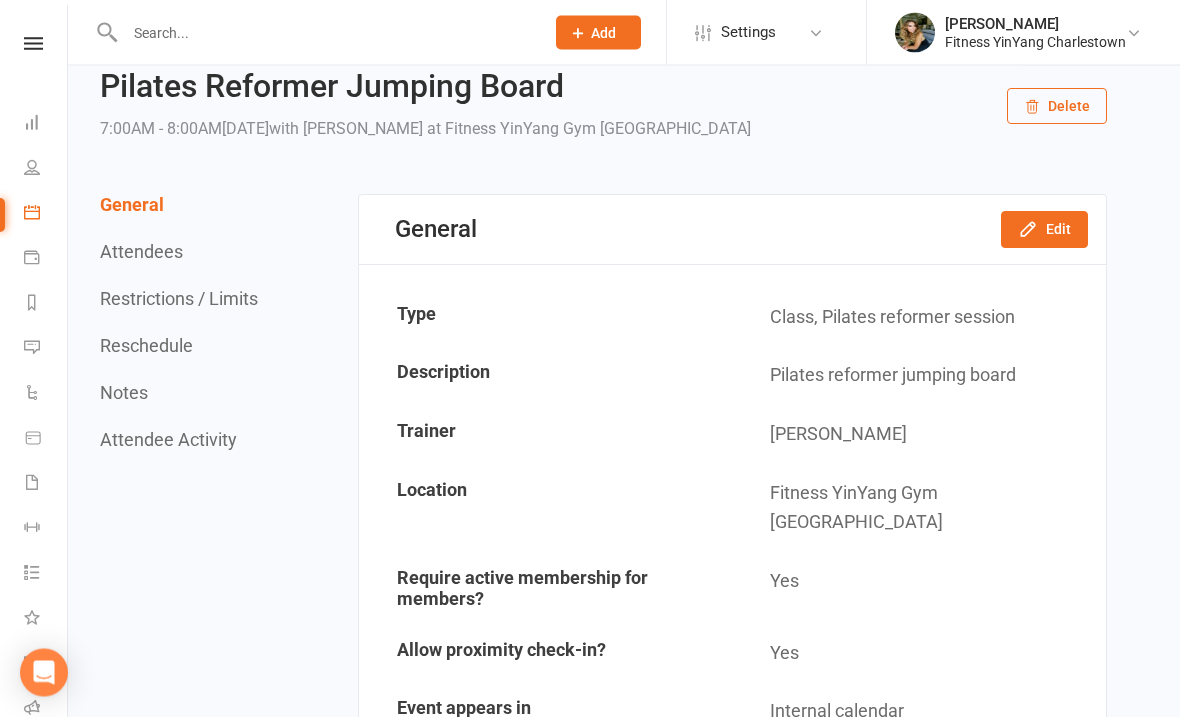 scroll, scrollTop: 60, scrollLeft: 0, axis: vertical 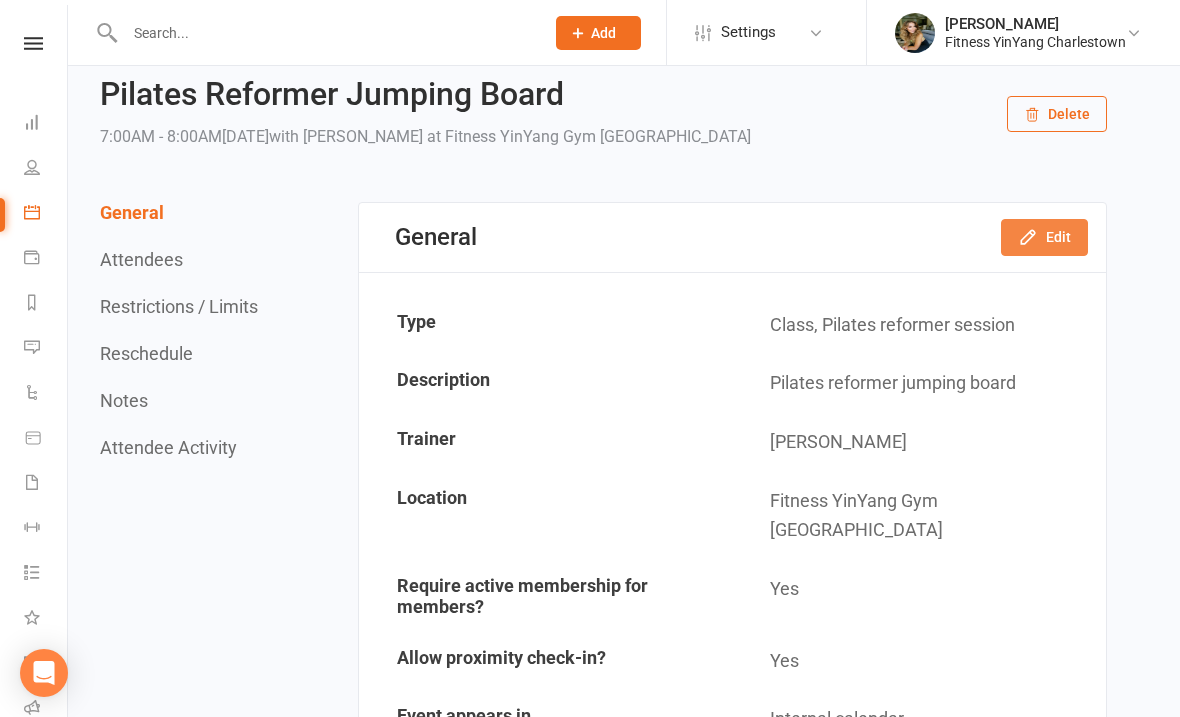 click on "Edit" at bounding box center [1044, 237] 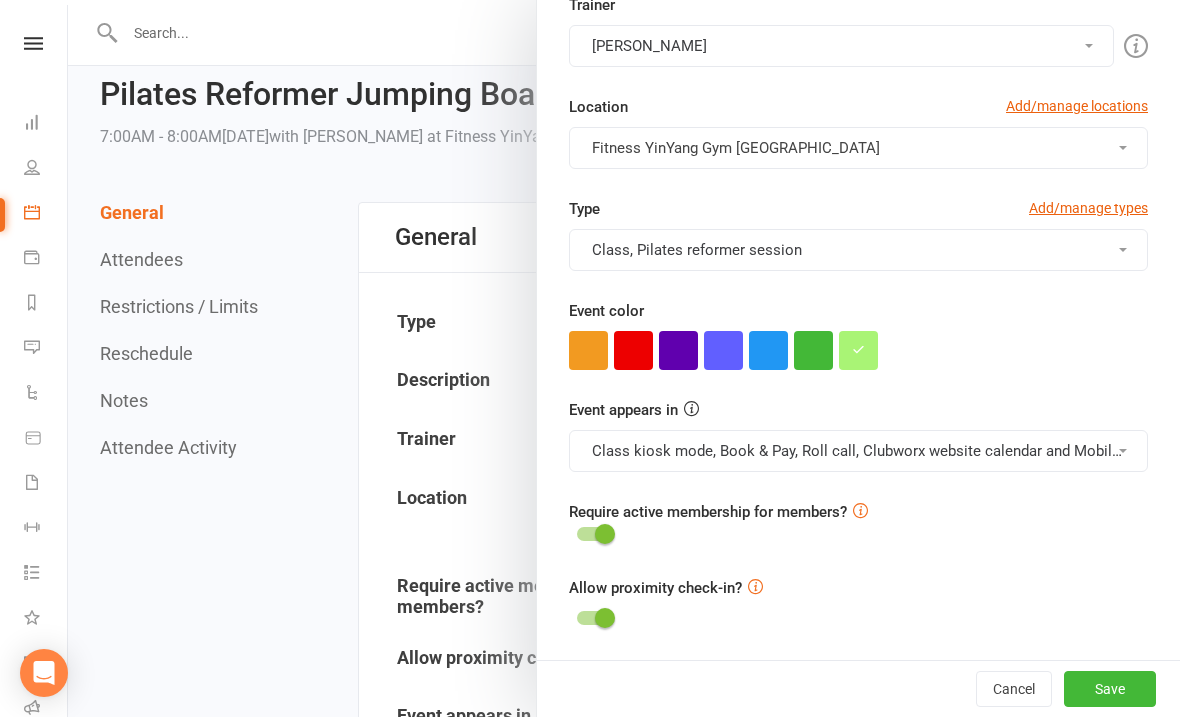 scroll, scrollTop: 320, scrollLeft: 0, axis: vertical 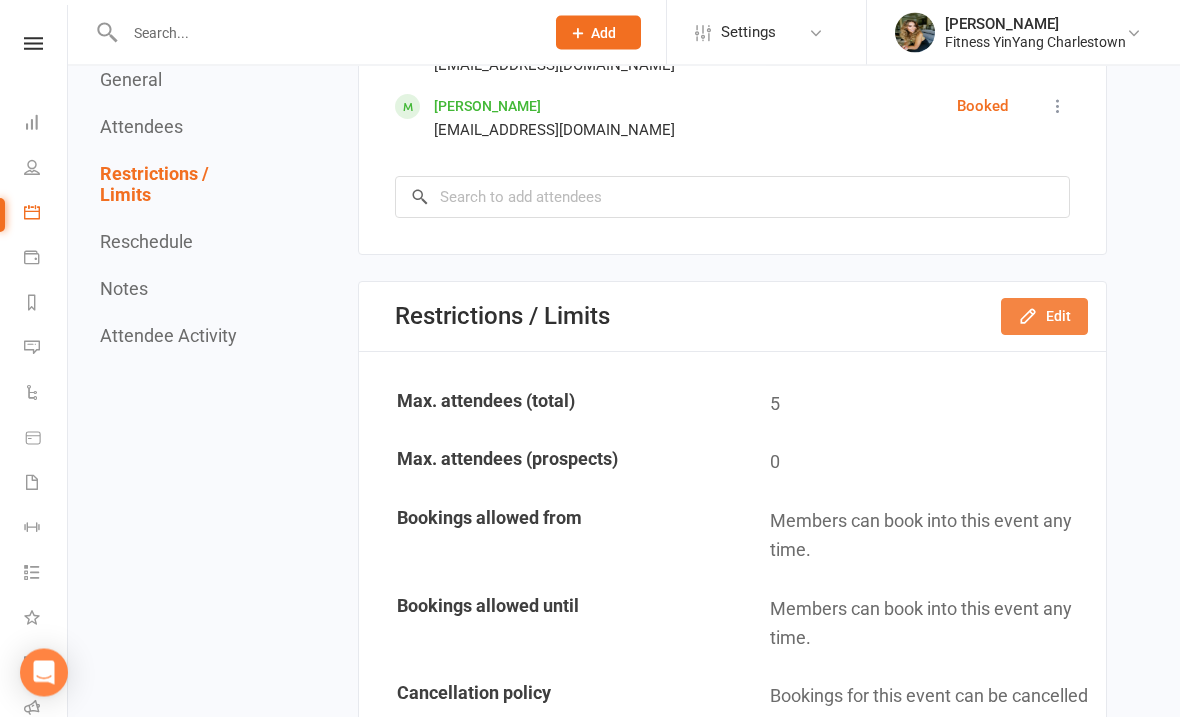 click on "Edit" 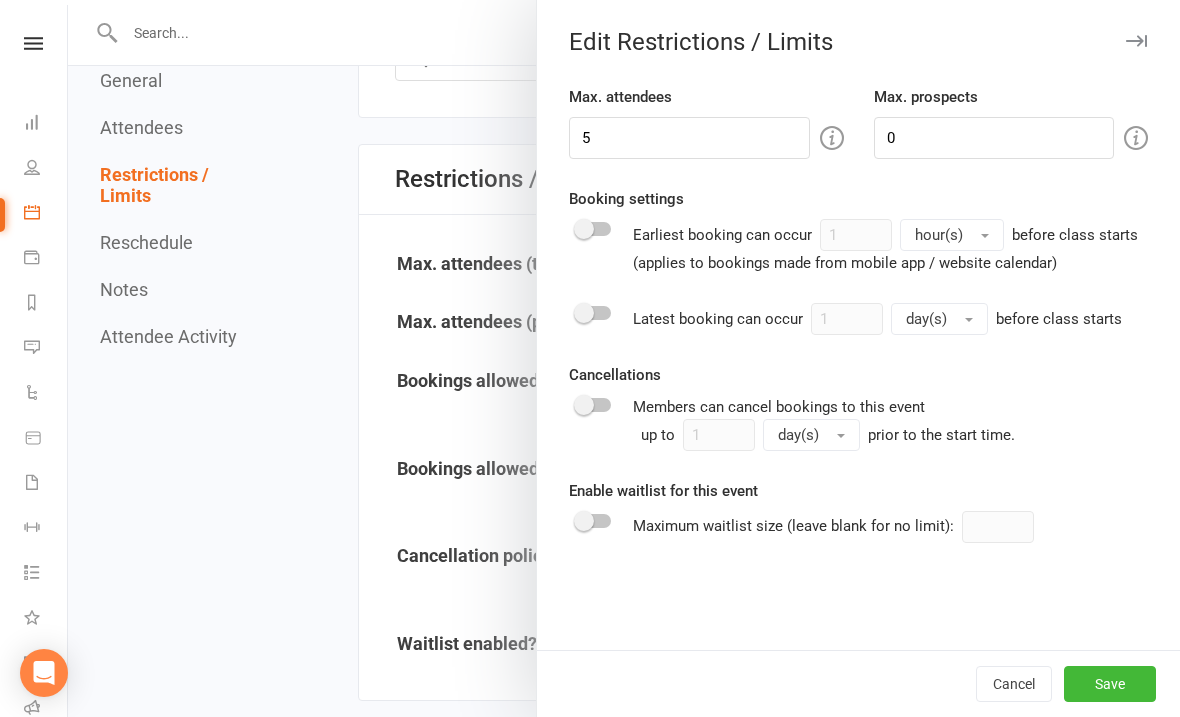 scroll, scrollTop: 1410, scrollLeft: 0, axis: vertical 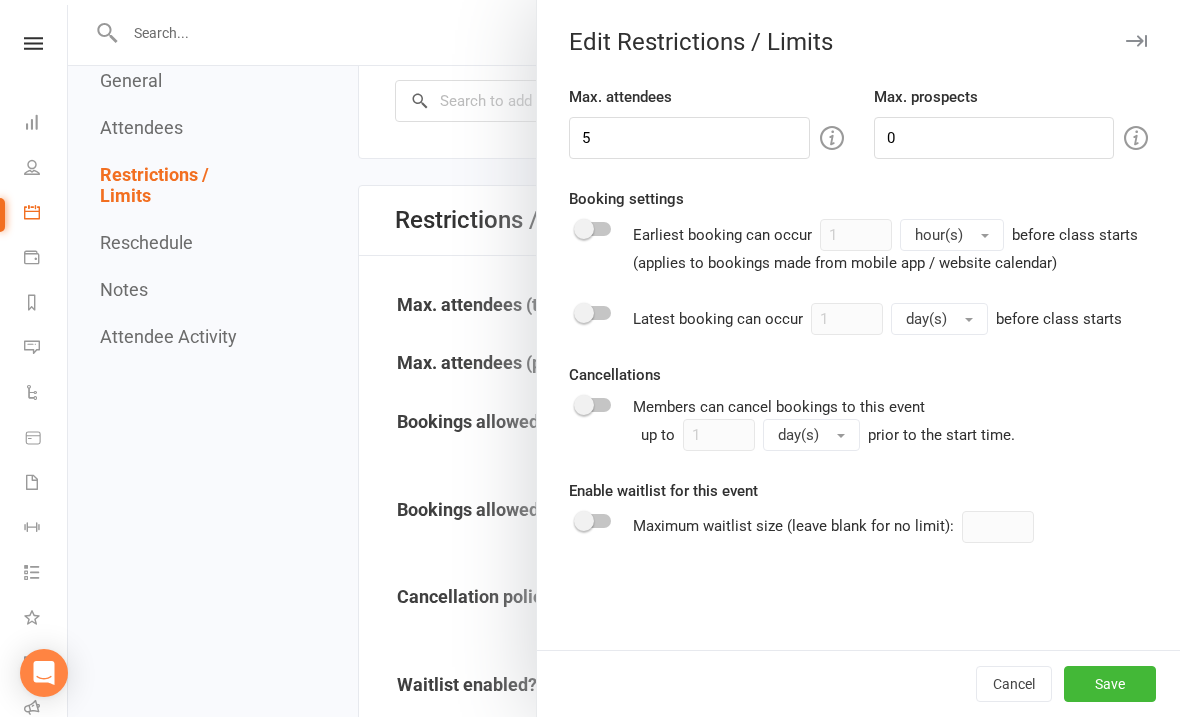 click at bounding box center (624, 358) 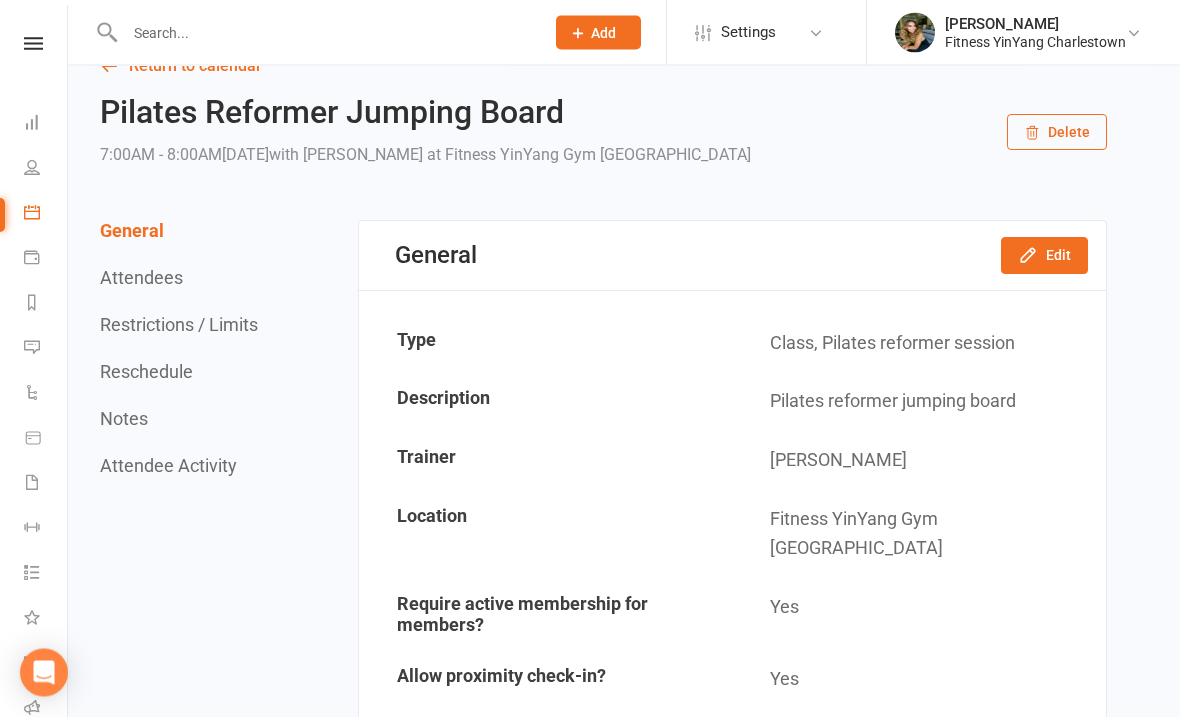 scroll, scrollTop: 0, scrollLeft: 0, axis: both 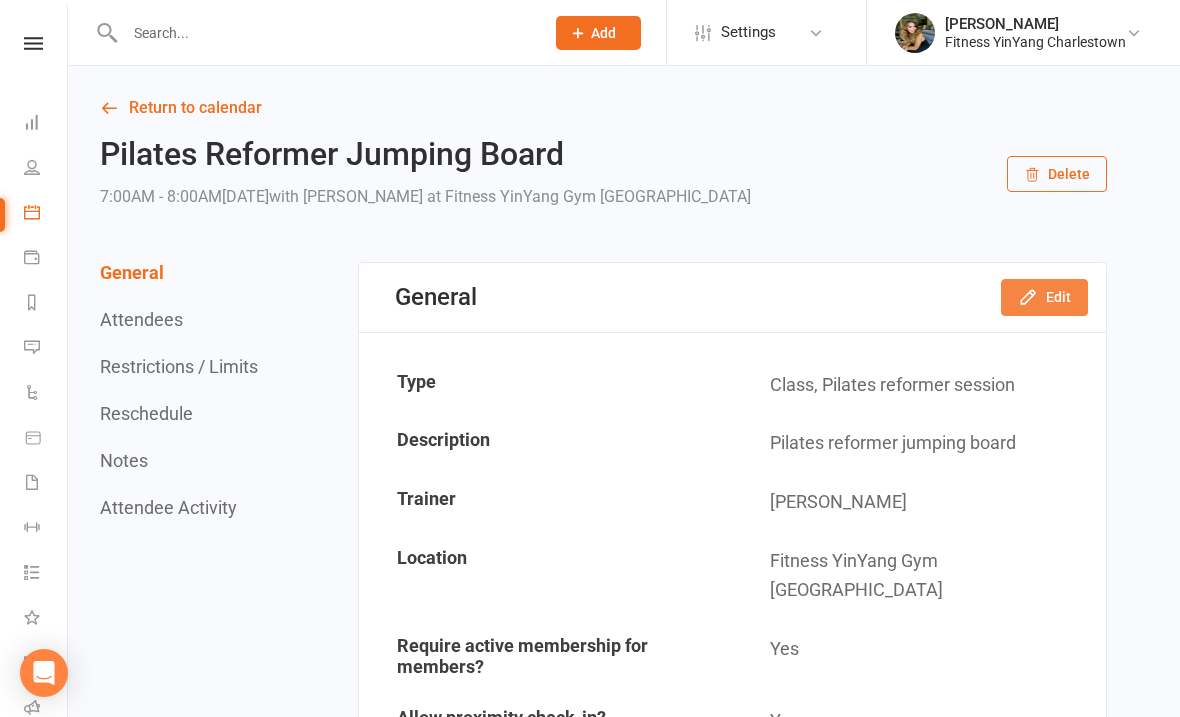 click 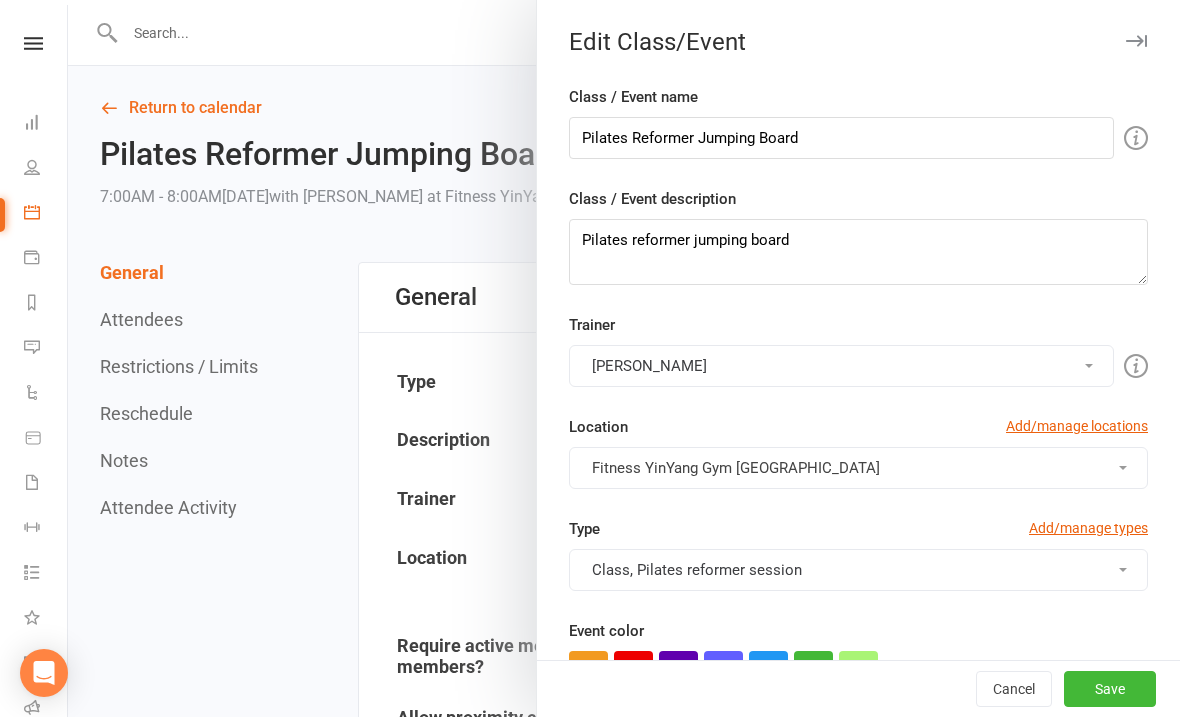 scroll, scrollTop: -1, scrollLeft: 0, axis: vertical 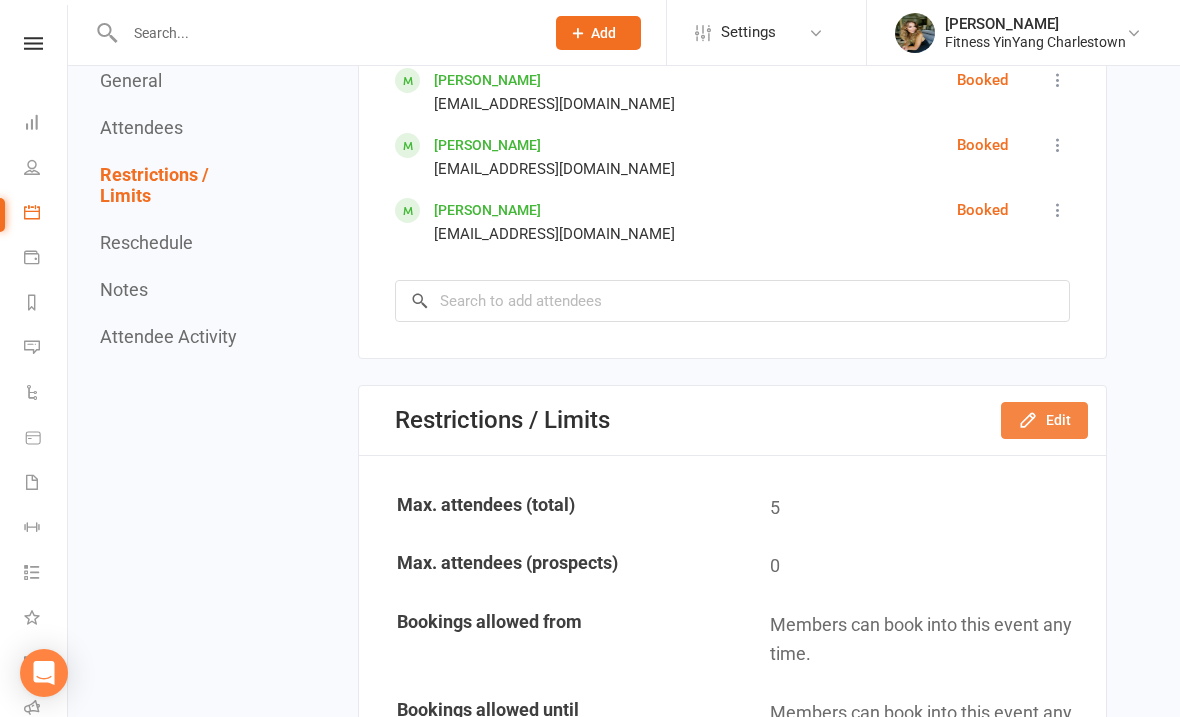 click on "Edit" 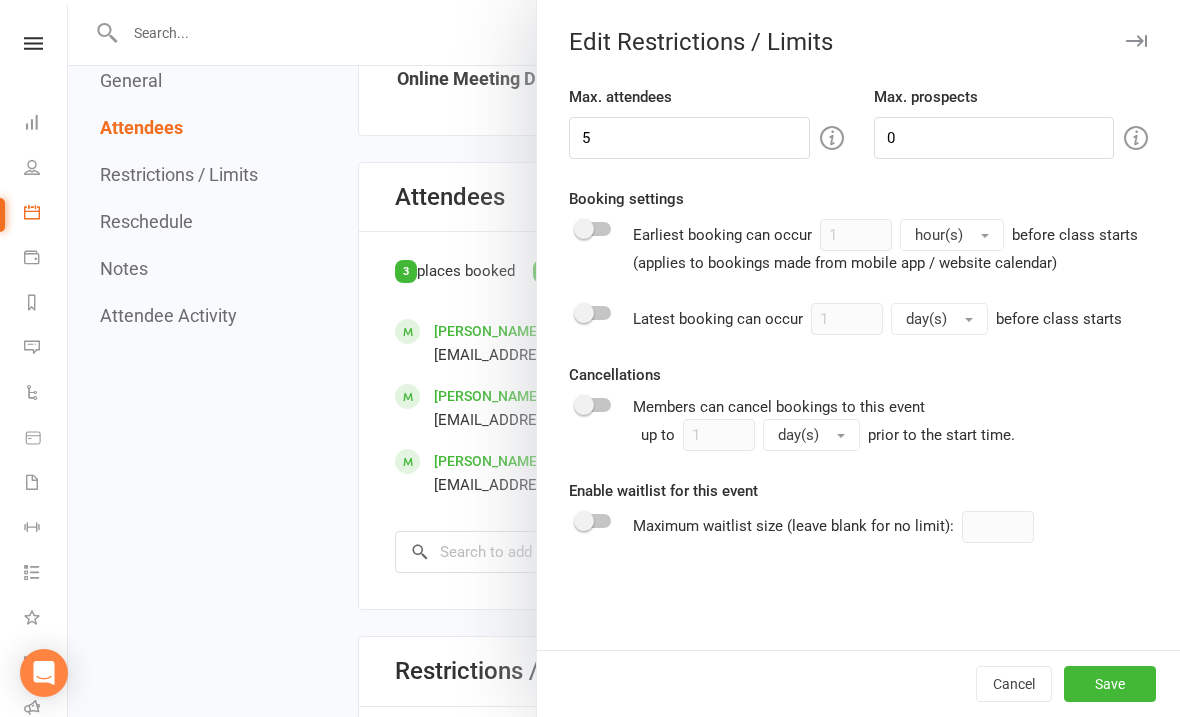 scroll, scrollTop: 934, scrollLeft: 0, axis: vertical 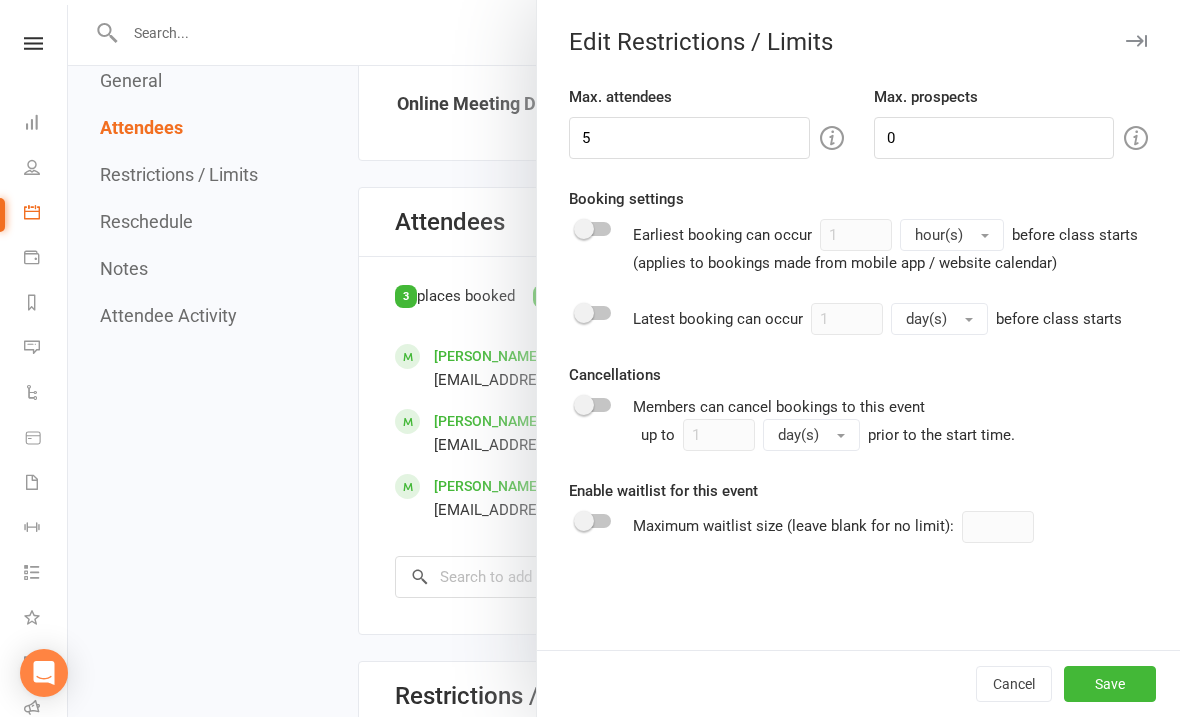 click at bounding box center [624, 358] 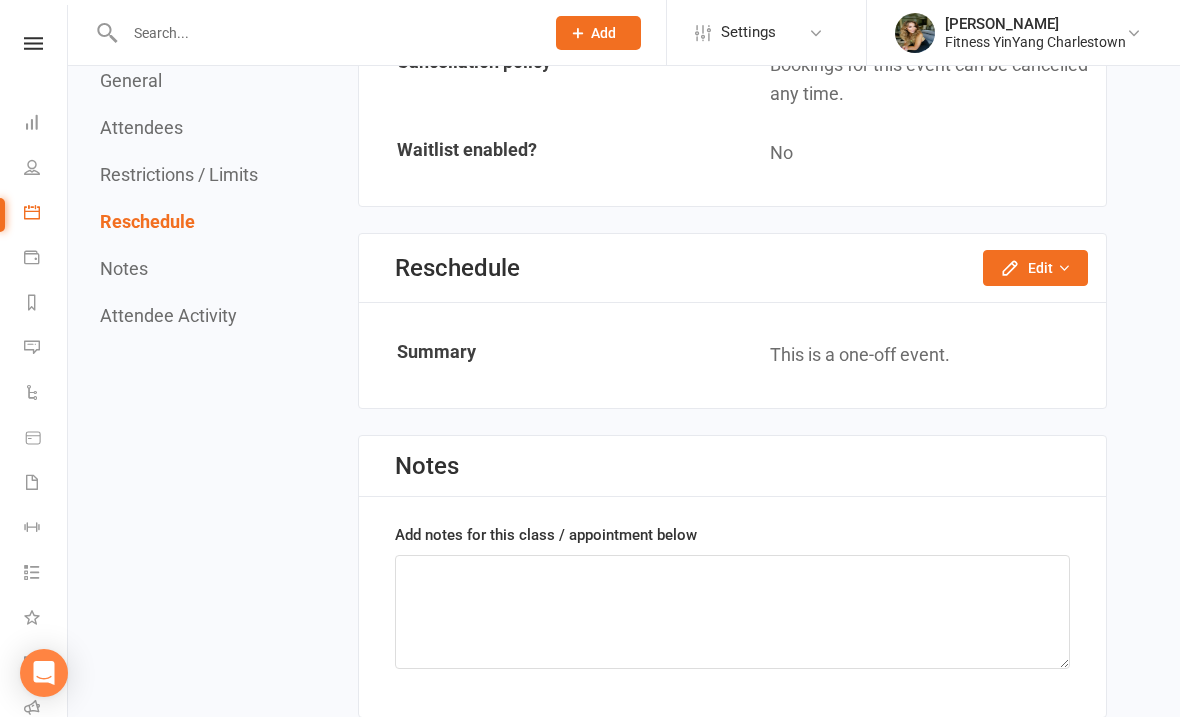 scroll, scrollTop: 1951, scrollLeft: 0, axis: vertical 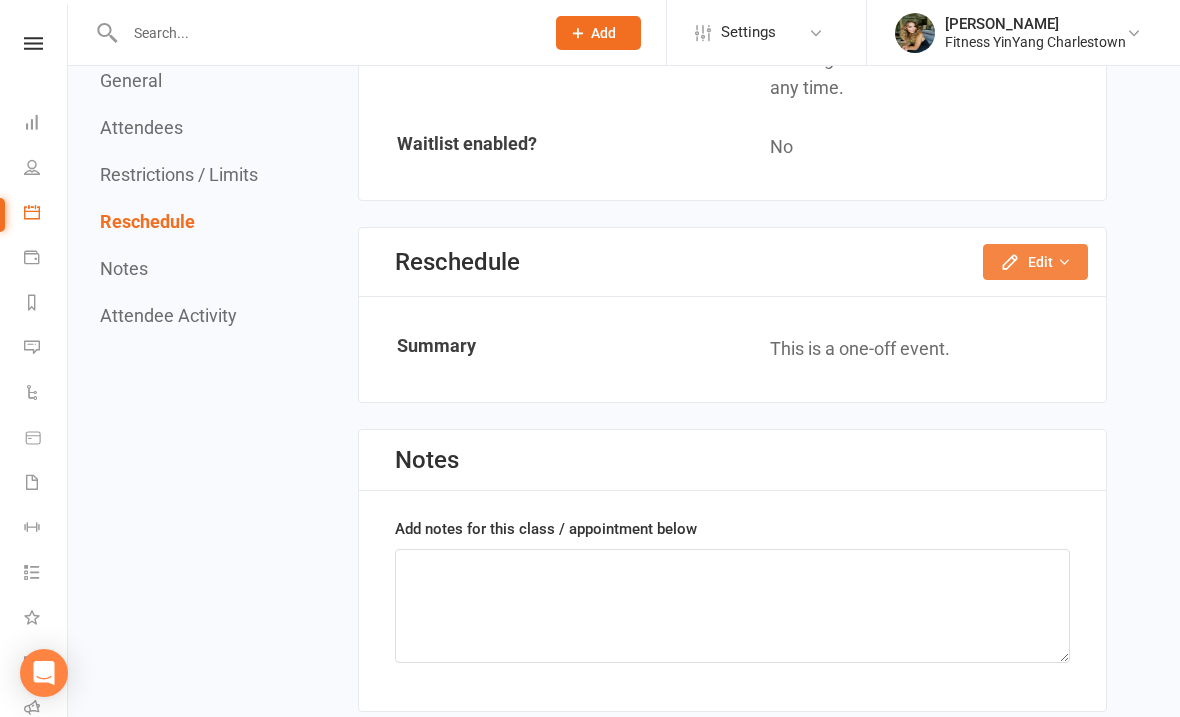 click on "Edit" 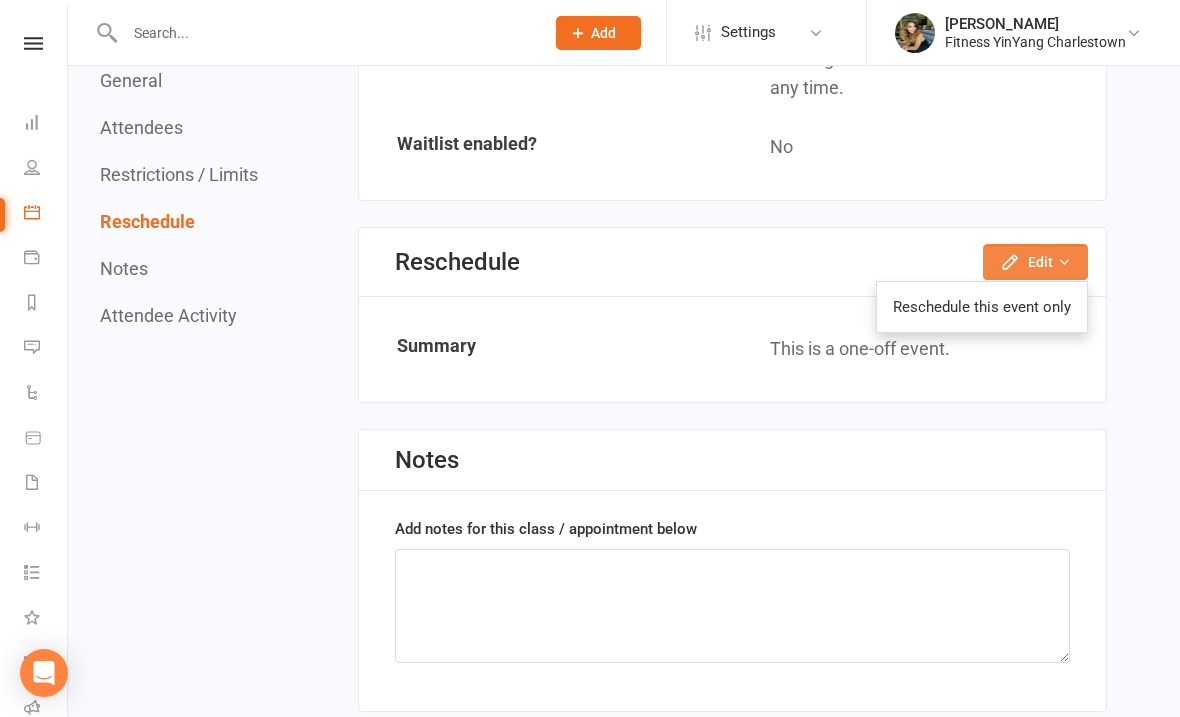 click on "Edit" 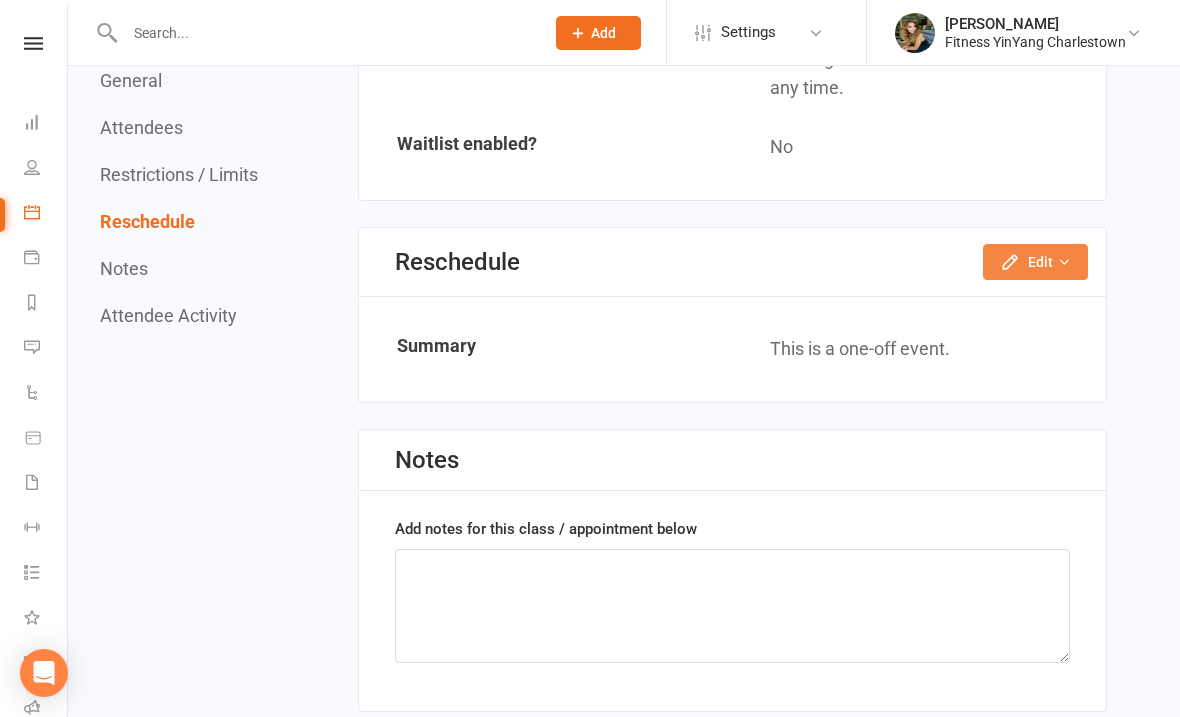 click on "Edit" 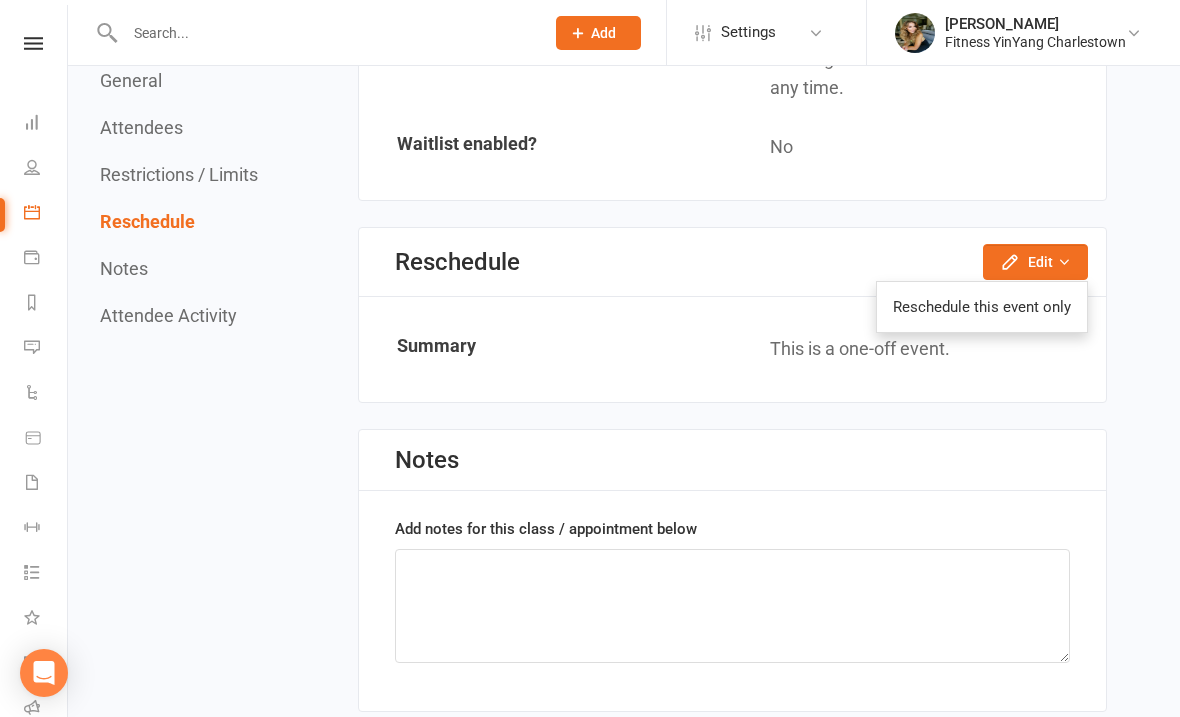 click on "Notes" 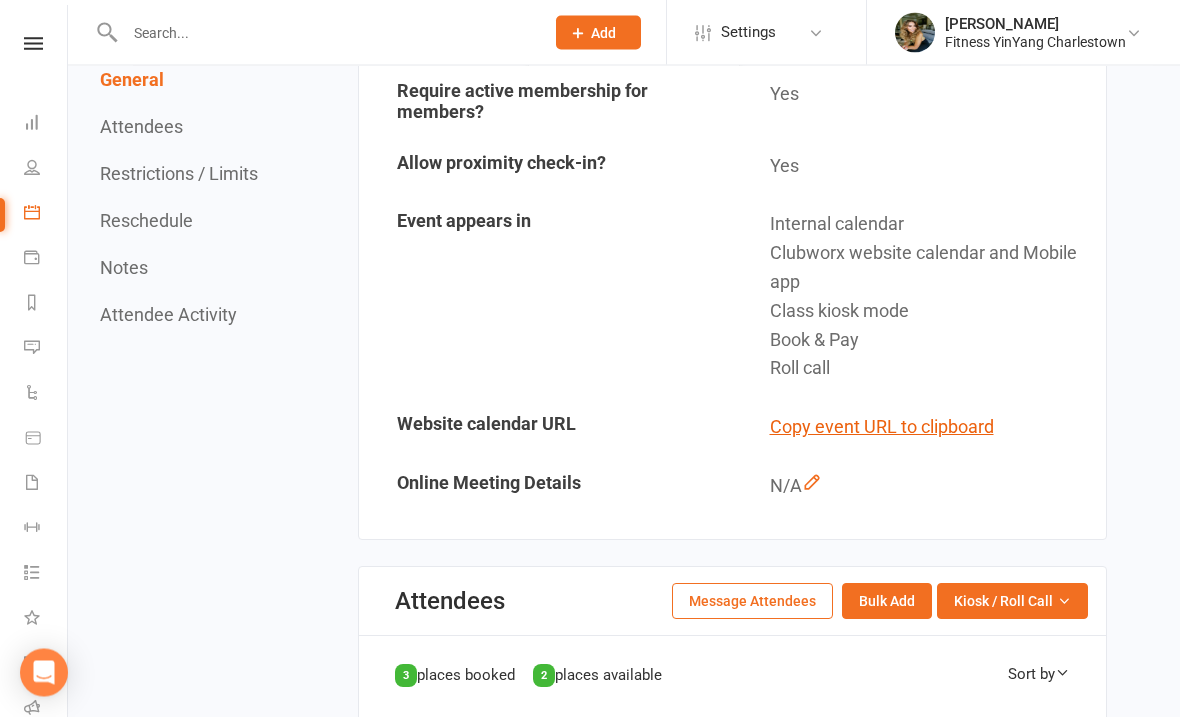 scroll, scrollTop: 556, scrollLeft: 0, axis: vertical 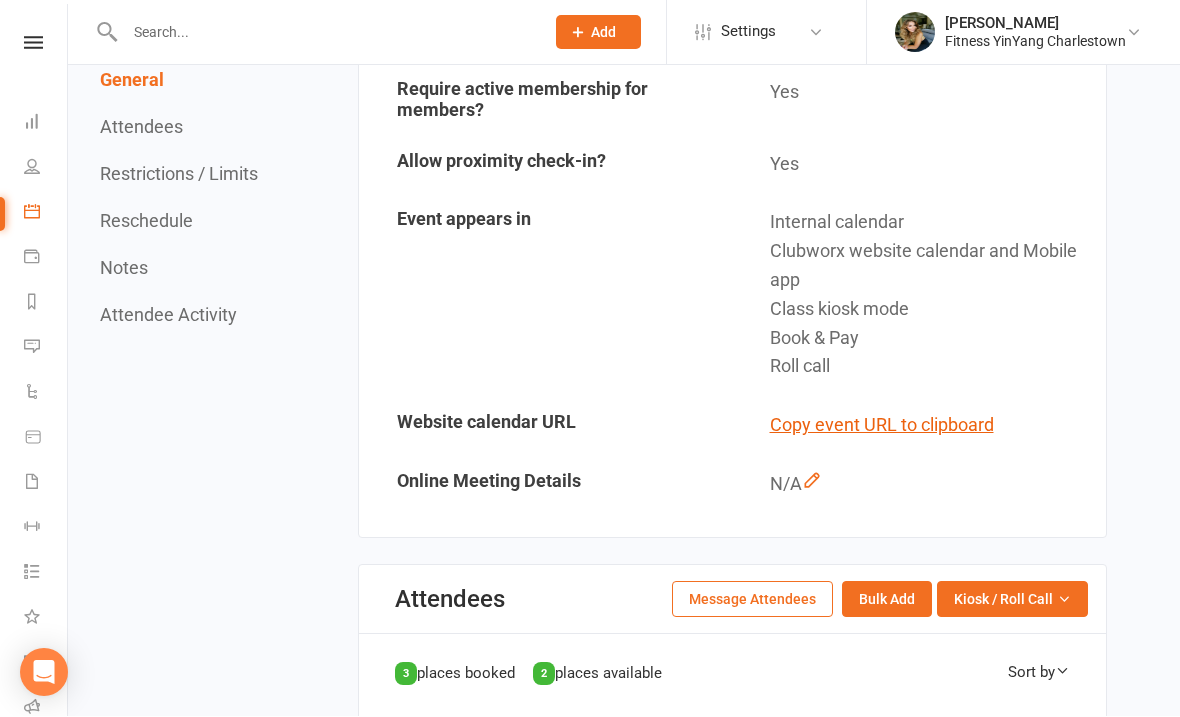 click on "Calendar" at bounding box center [46, 214] 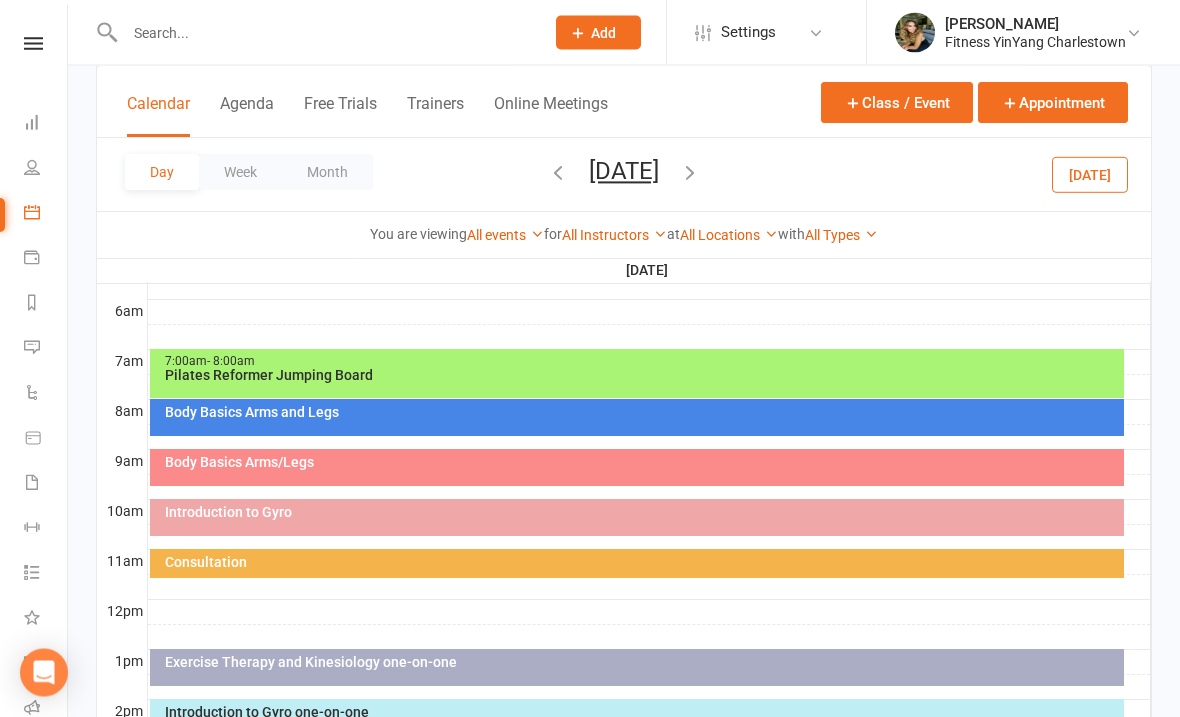 scroll, scrollTop: 409, scrollLeft: 0, axis: vertical 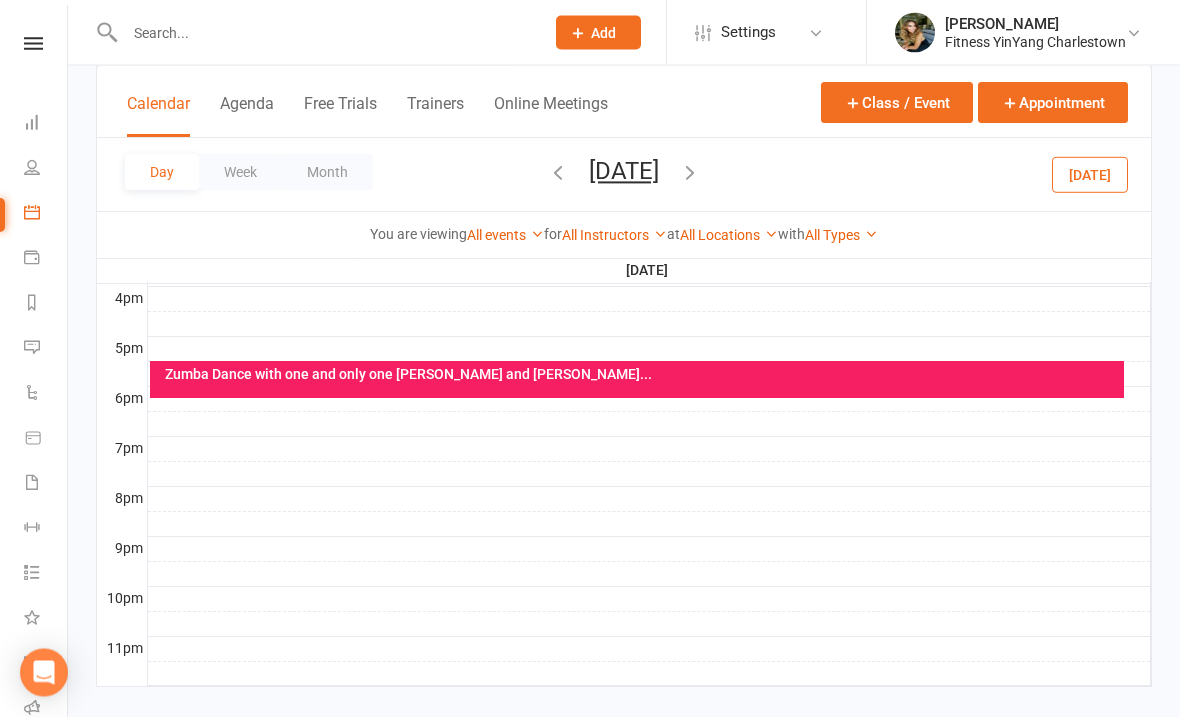 click on "Zumba Dance with one and only one [PERSON_NAME] and [PERSON_NAME]..." at bounding box center (642, 375) 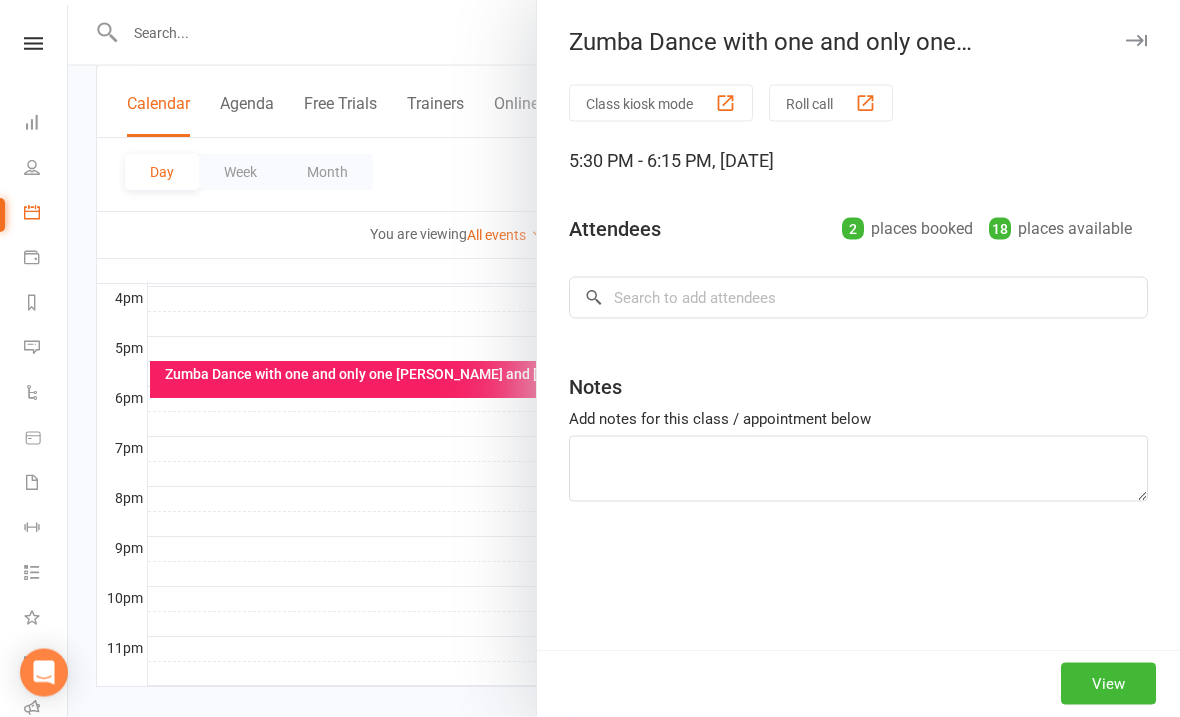 scroll, scrollTop: 919, scrollLeft: 0, axis: vertical 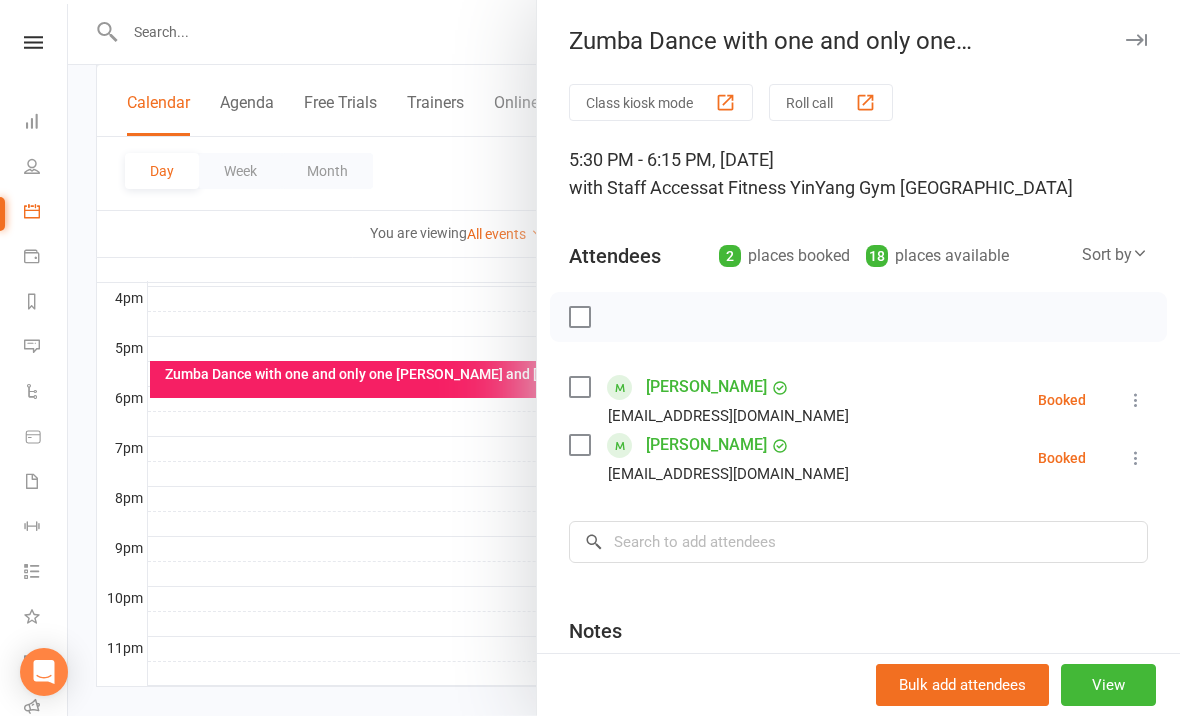 click at bounding box center [624, 358] 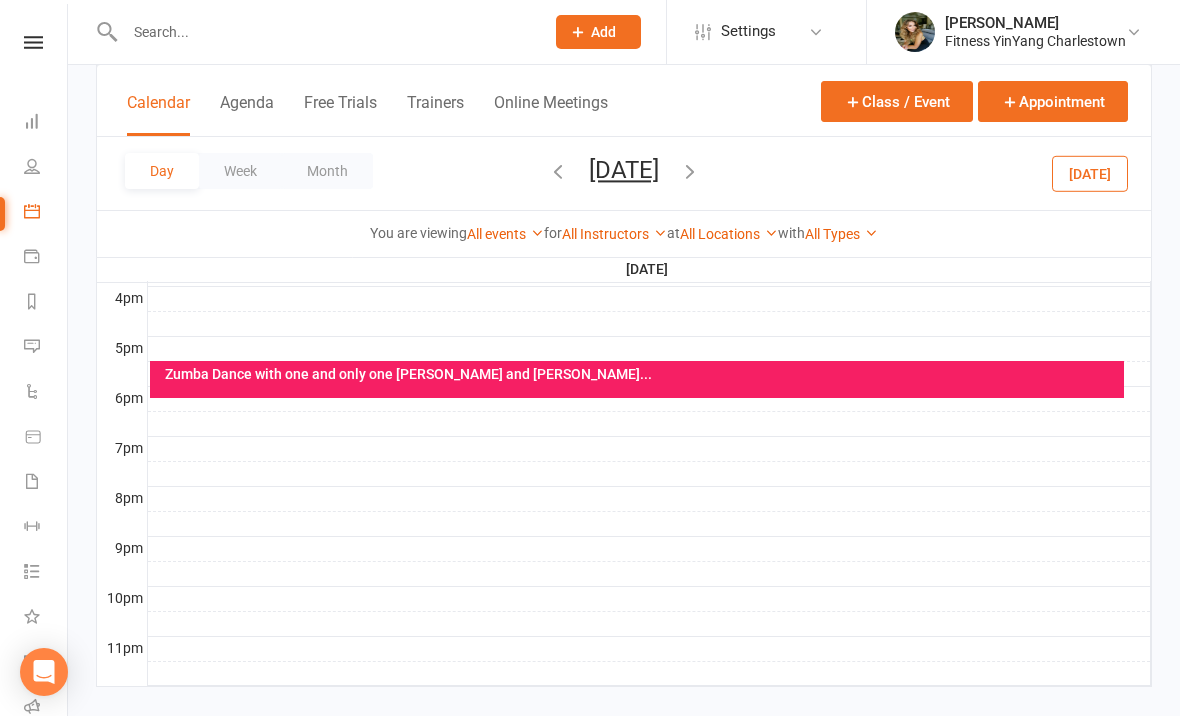 click on "Zumba Dance with one and only one [PERSON_NAME] and [PERSON_NAME]..." at bounding box center [642, 375] 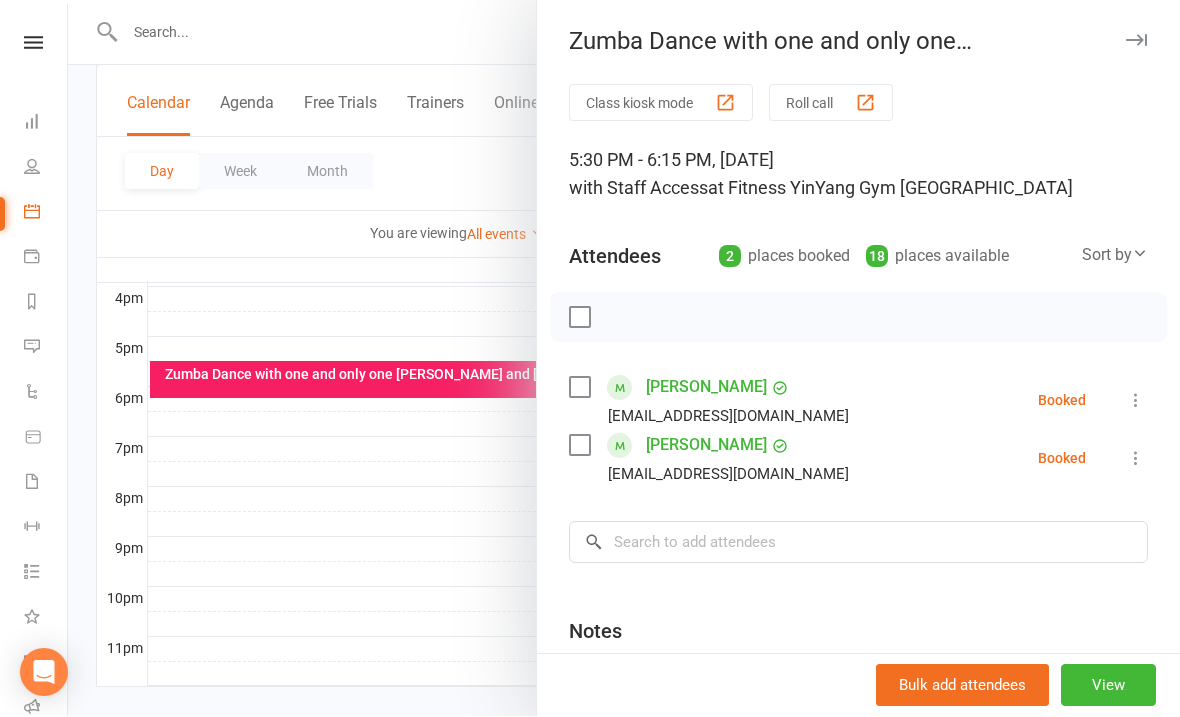 click at bounding box center (624, 358) 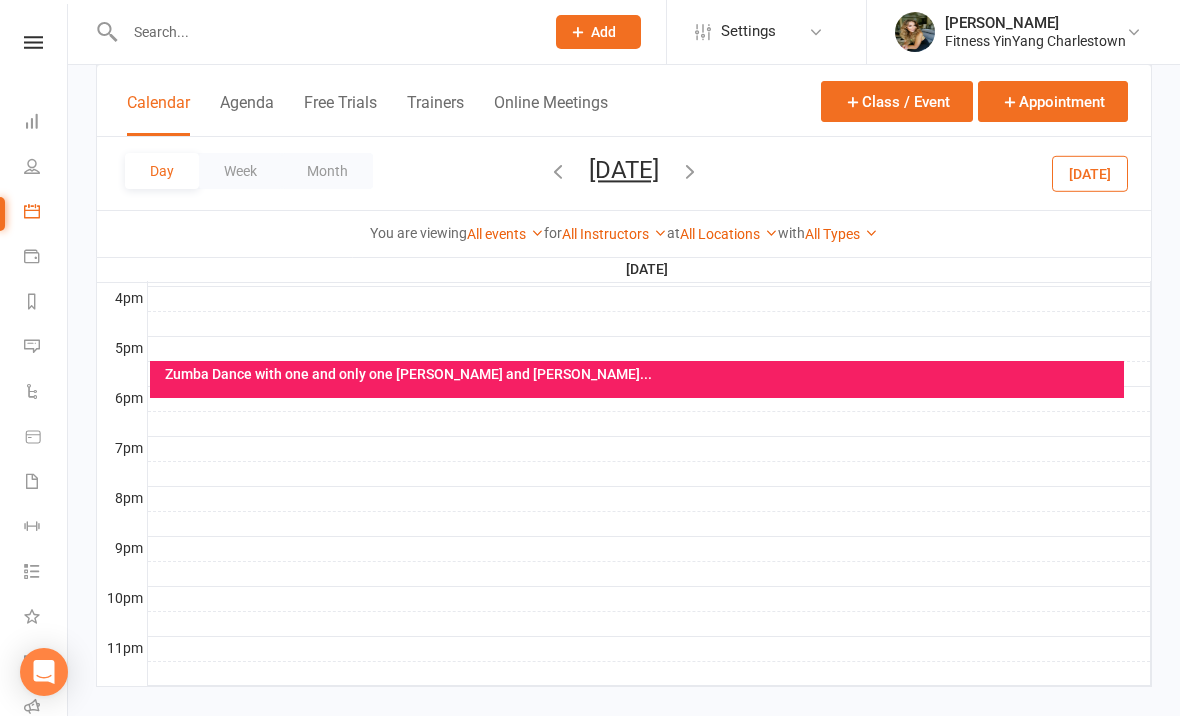 click on "Zumba Dance with one and only one [PERSON_NAME] and [PERSON_NAME]..." at bounding box center [637, 380] 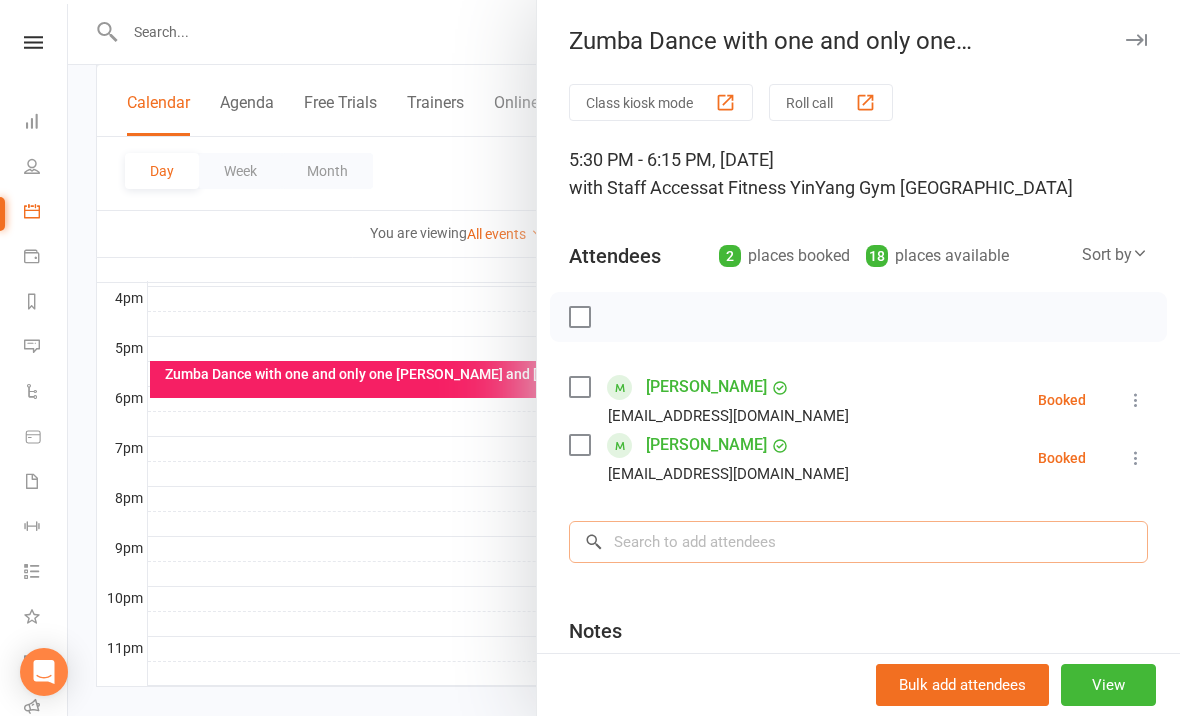 click at bounding box center [858, 543] 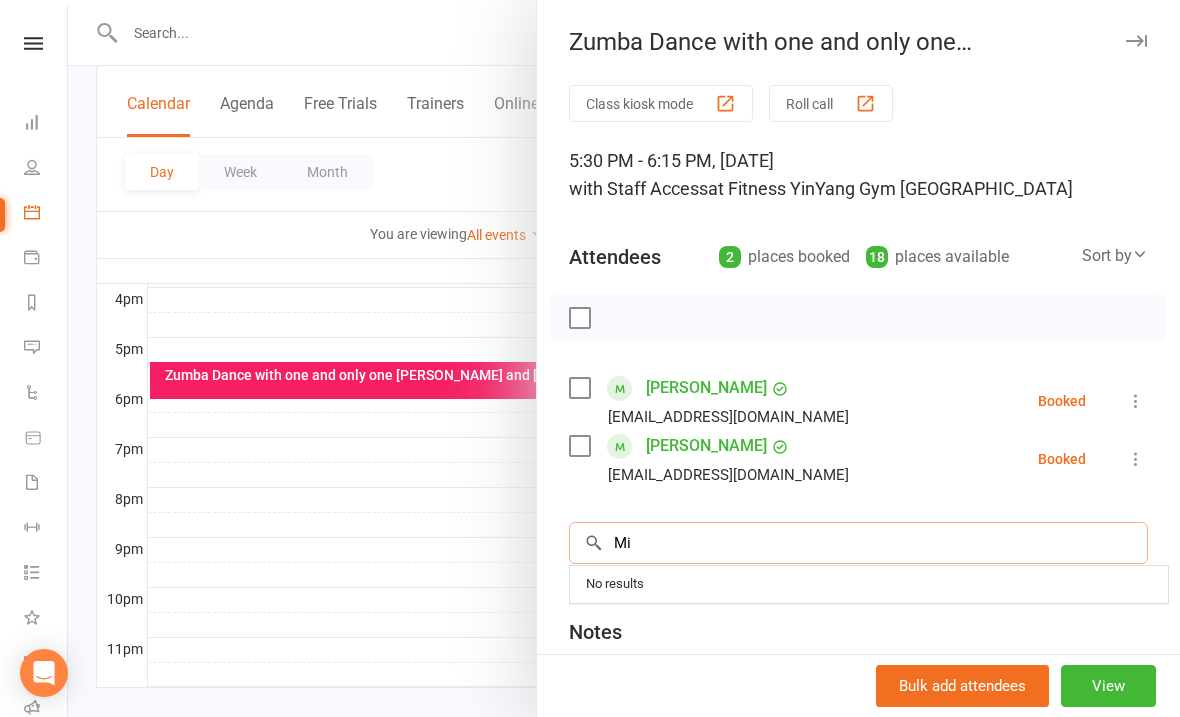 type on "M" 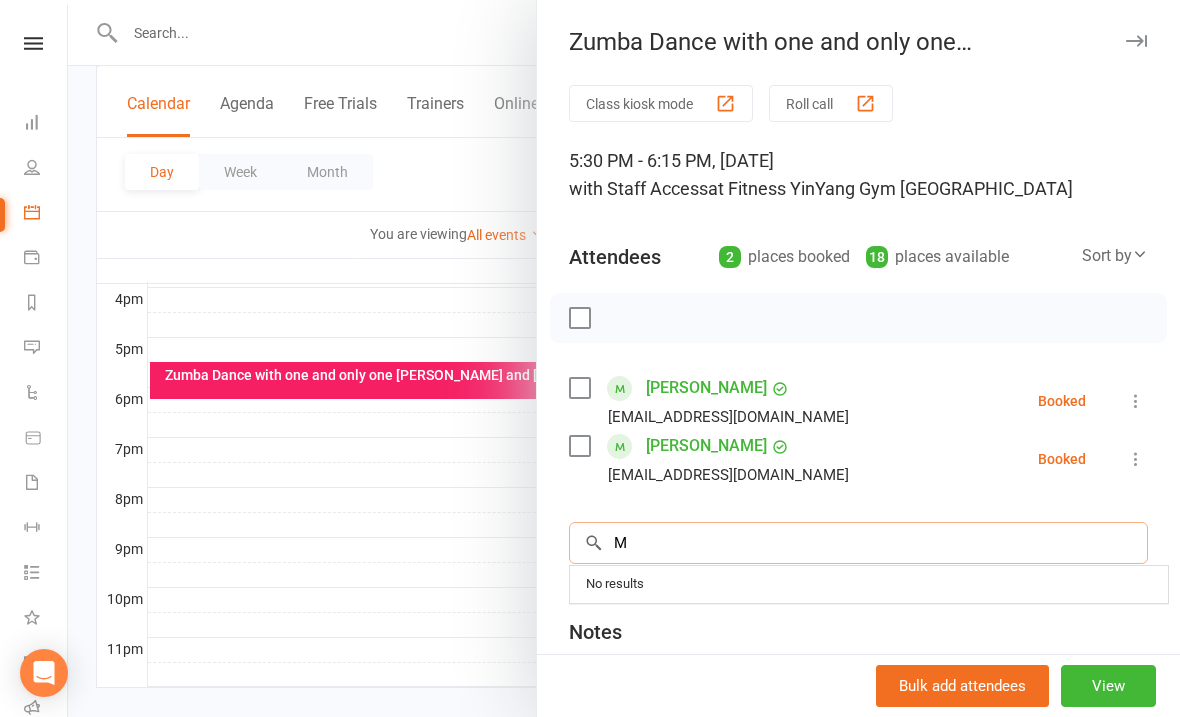 type 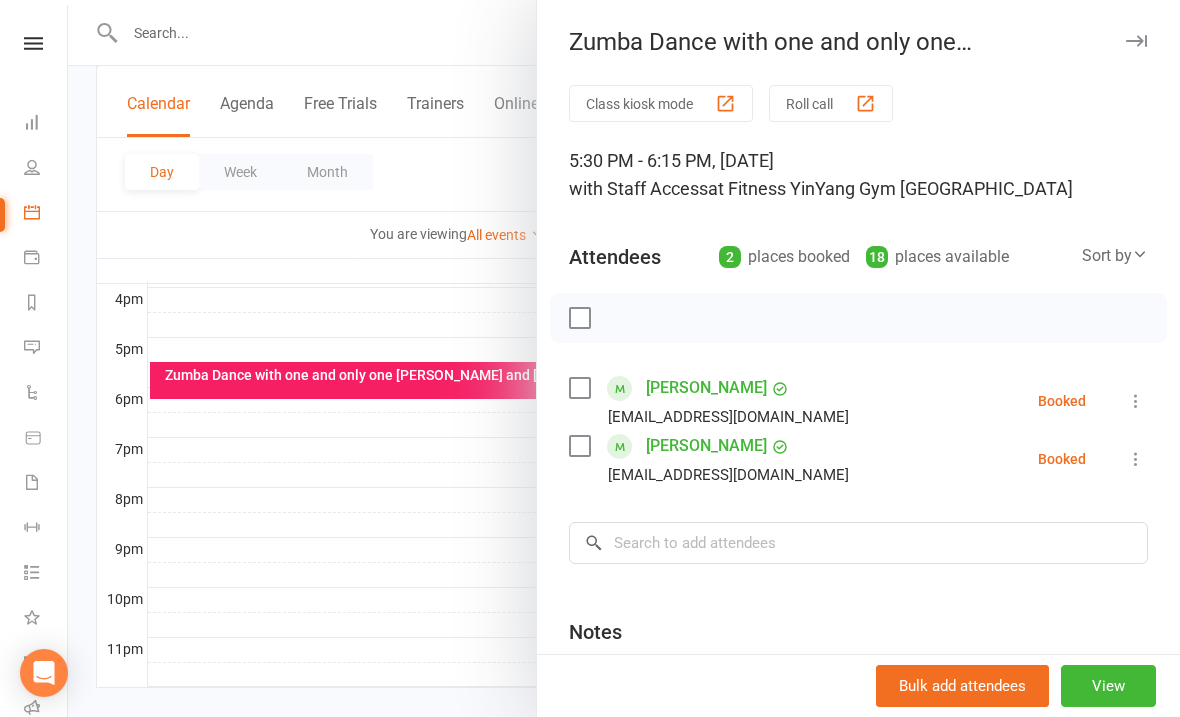 click at bounding box center (624, 358) 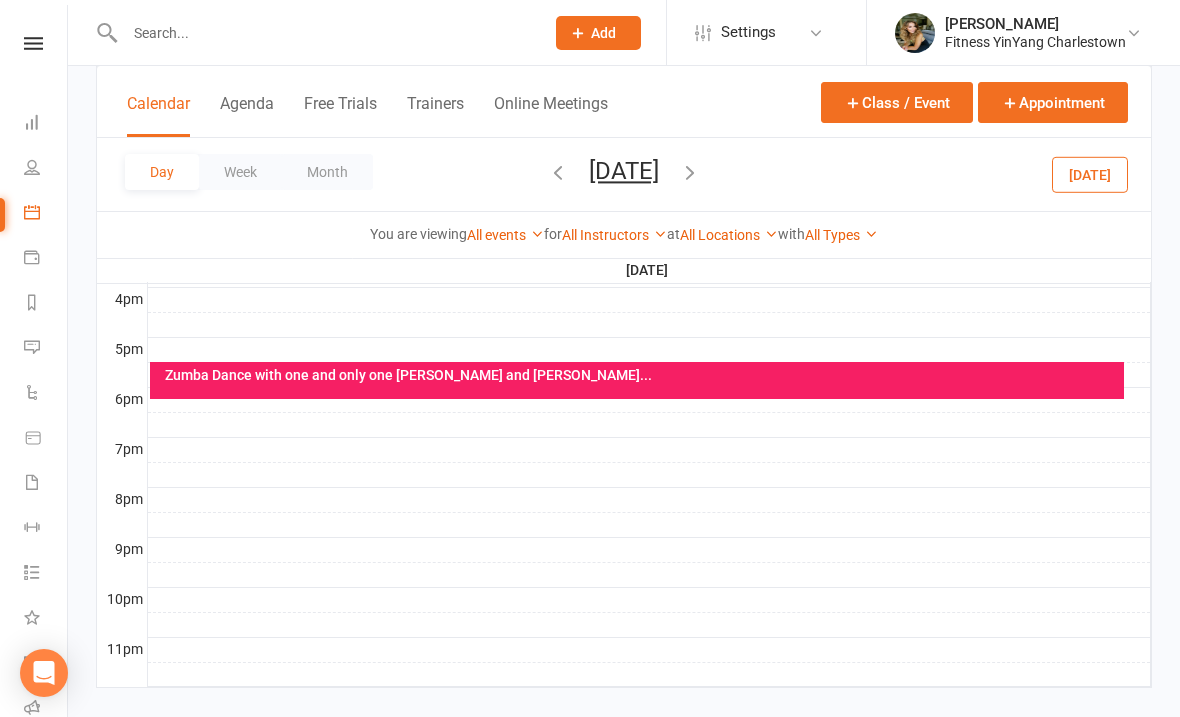 click at bounding box center [558, 172] 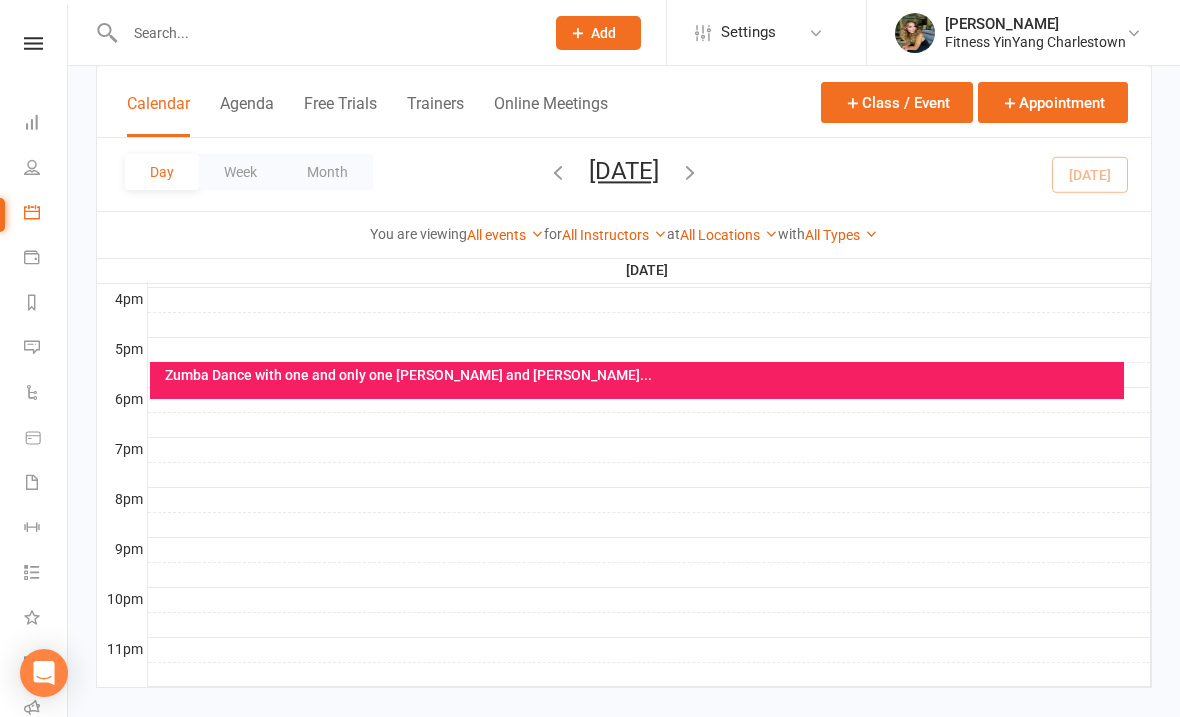 click on "Zumba Dance with one and only one [PERSON_NAME] and [PERSON_NAME]..." at bounding box center (642, 375) 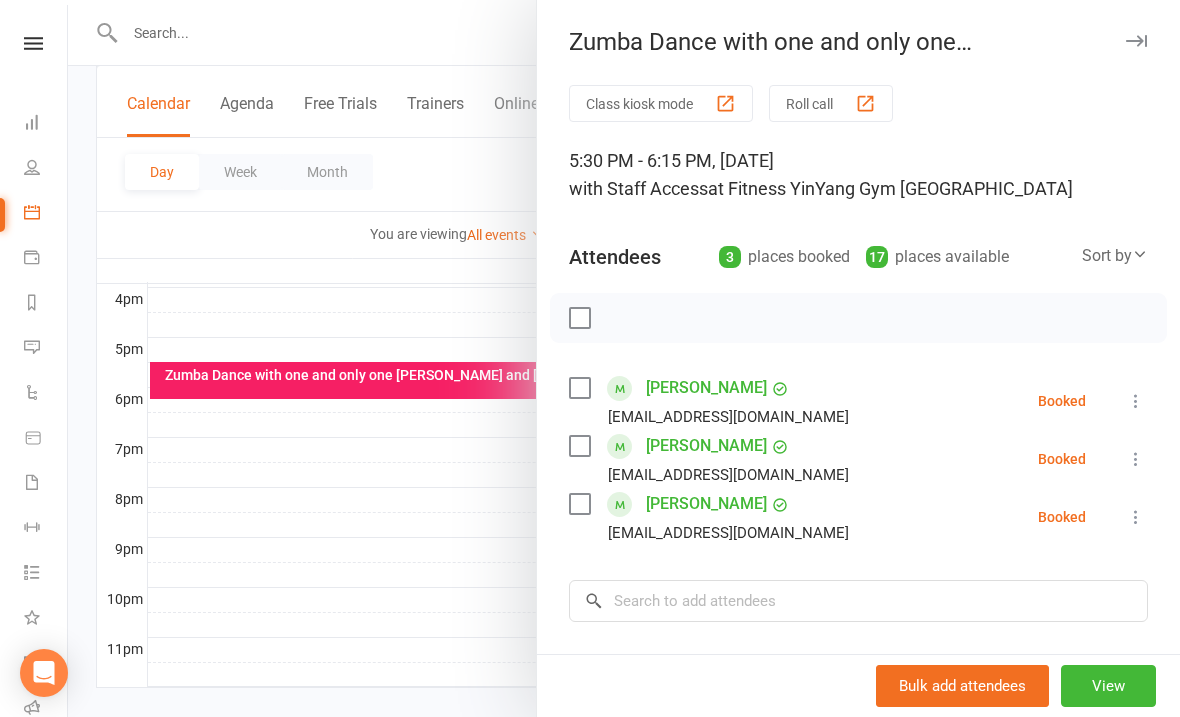 click at bounding box center [624, 358] 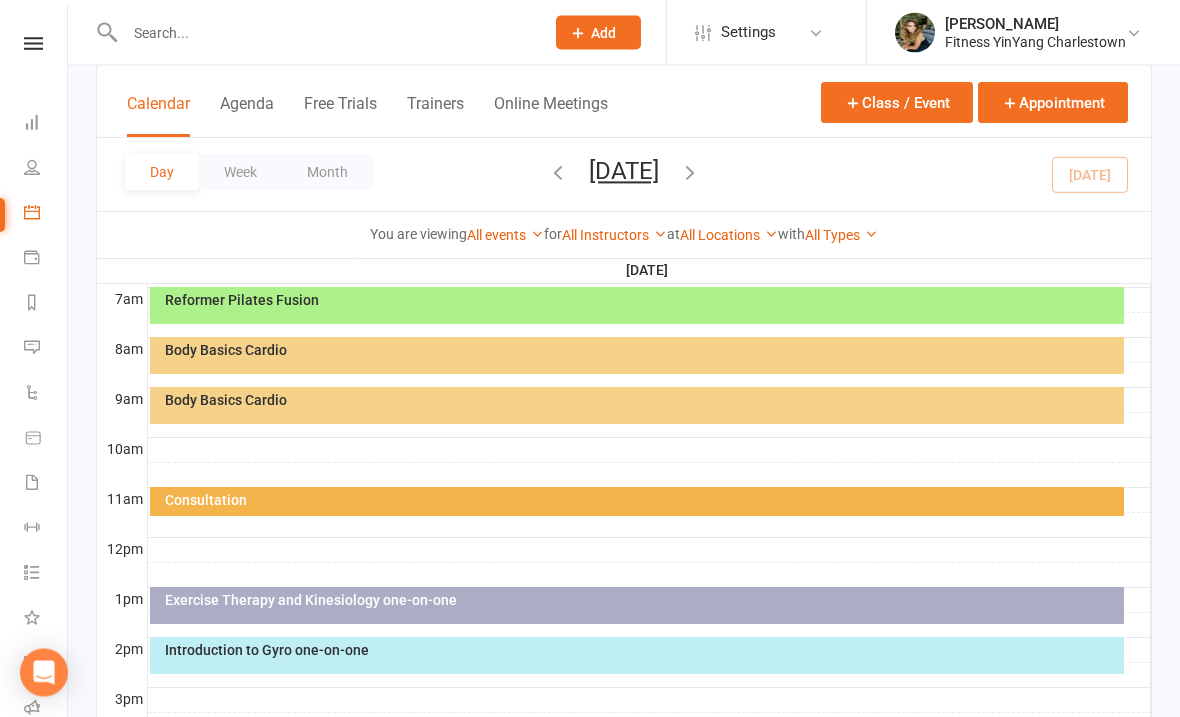 scroll, scrollTop: 469, scrollLeft: 0, axis: vertical 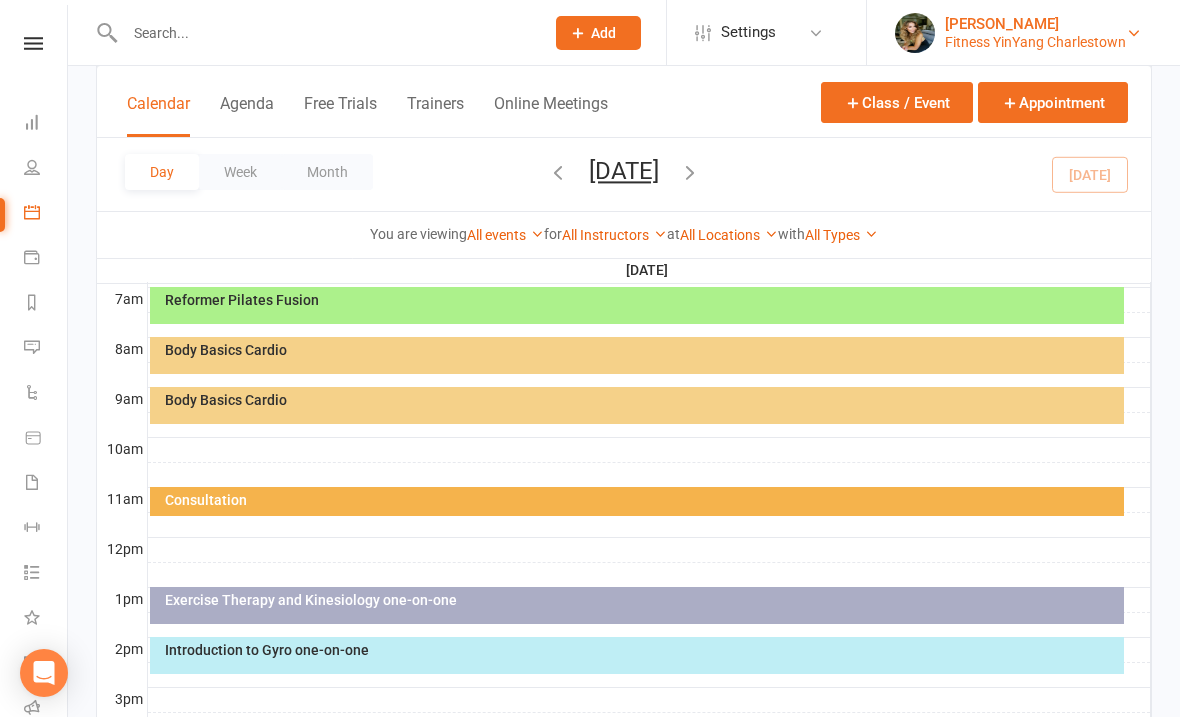 click on "[PERSON_NAME]" at bounding box center [1035, 24] 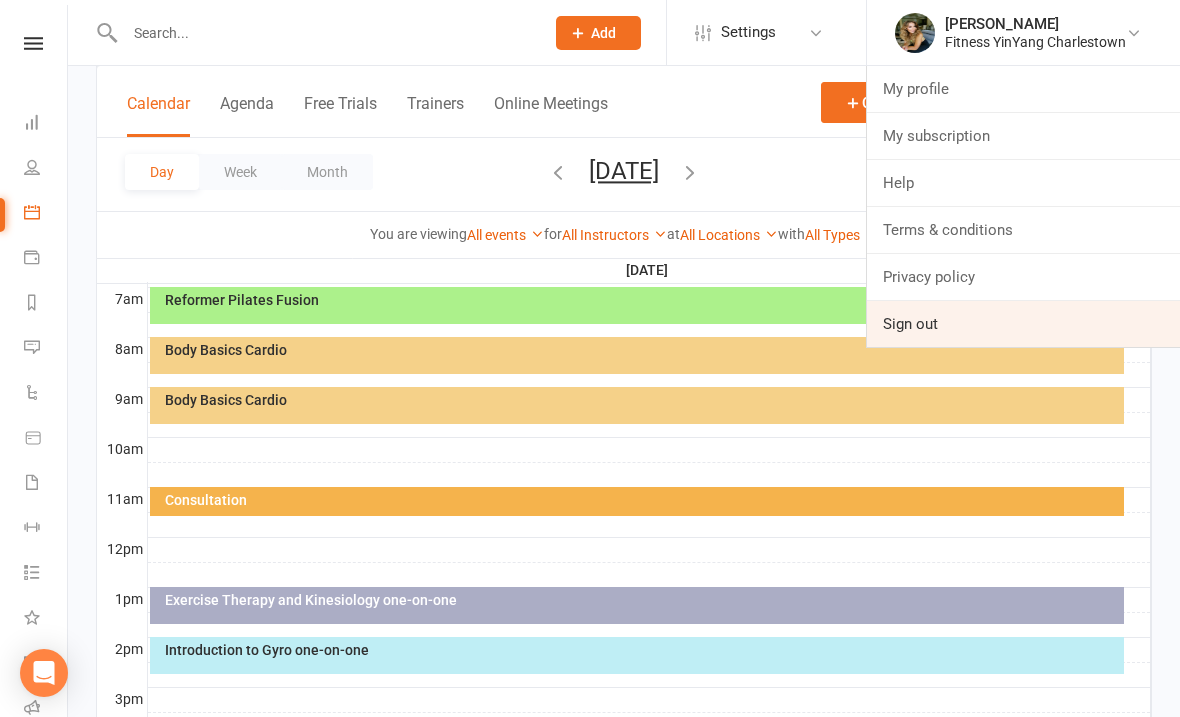 click on "Sign out" at bounding box center (1023, 324) 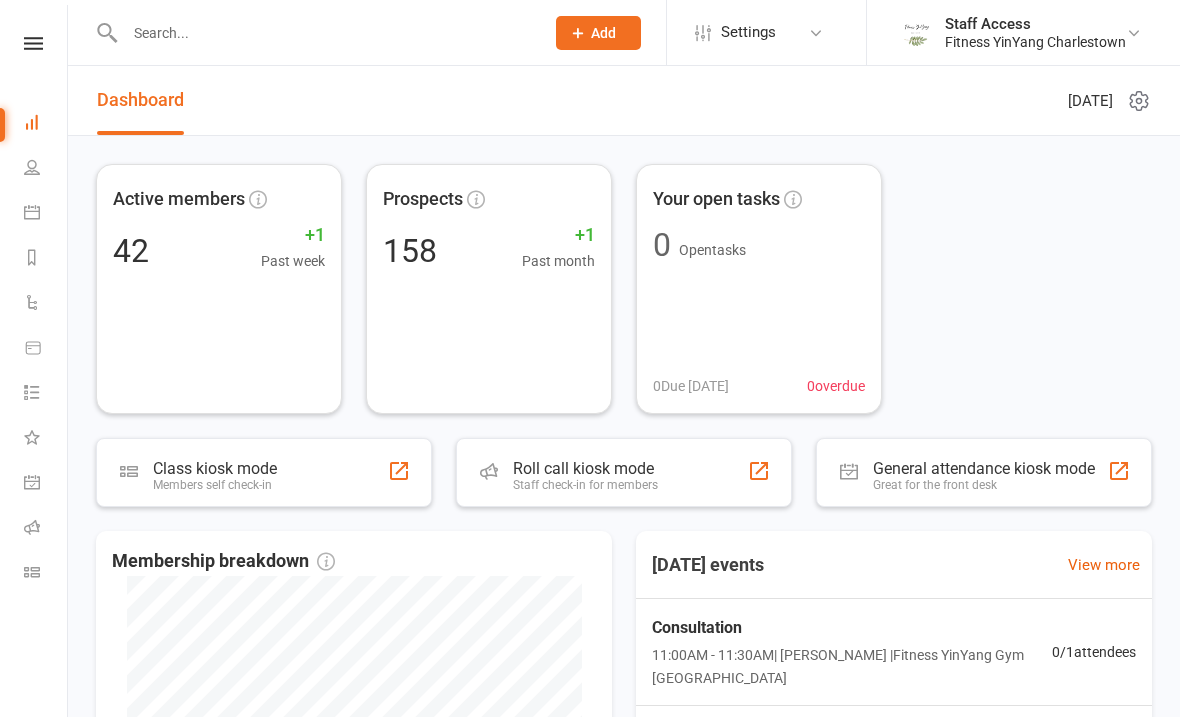 scroll, scrollTop: 0, scrollLeft: 0, axis: both 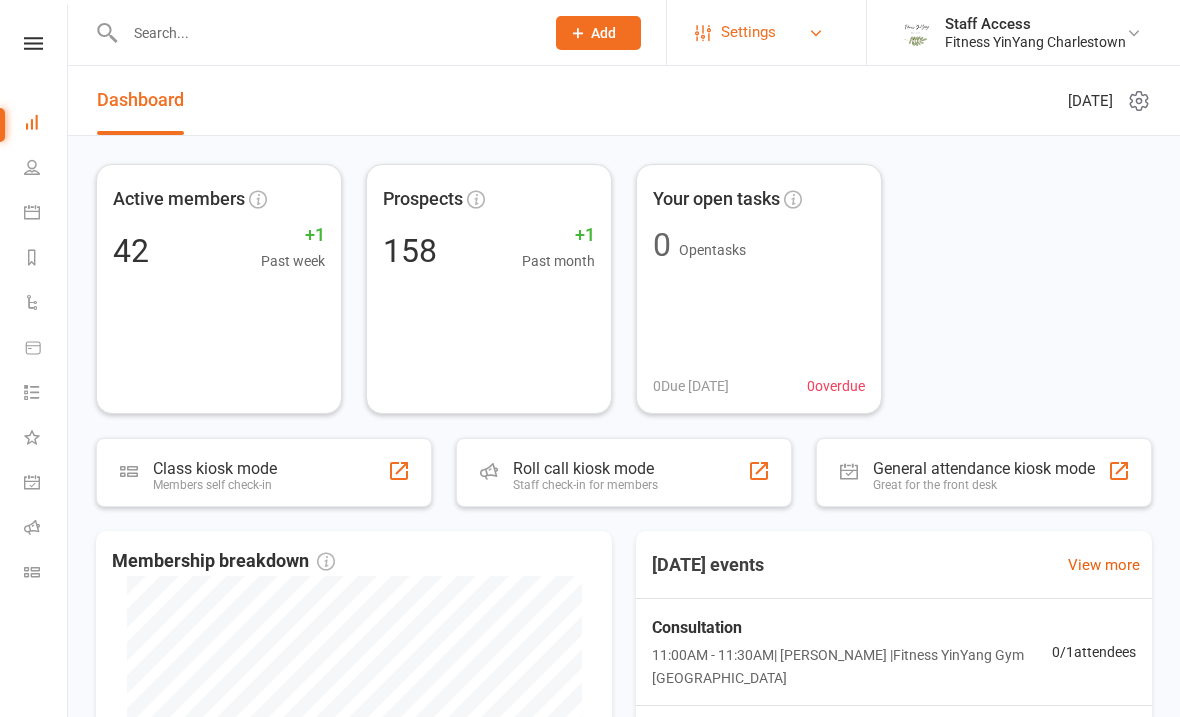 click on "Settings" at bounding box center [764, 32] 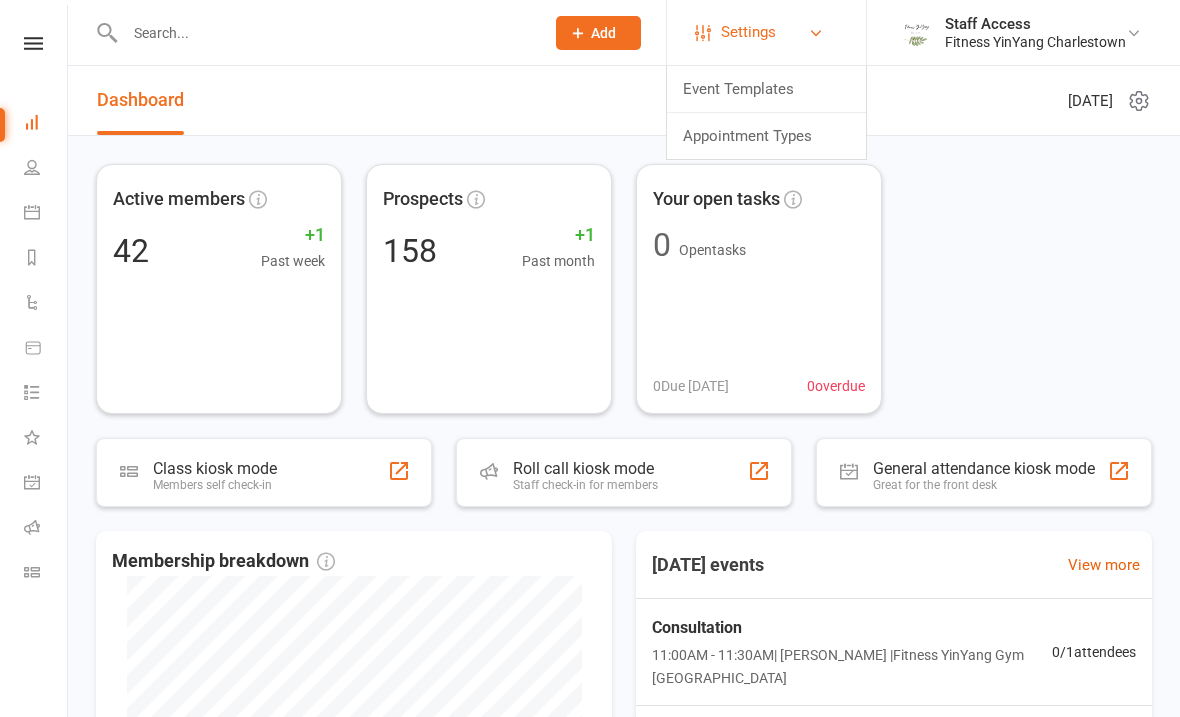 click on "Settings" at bounding box center (748, 32) 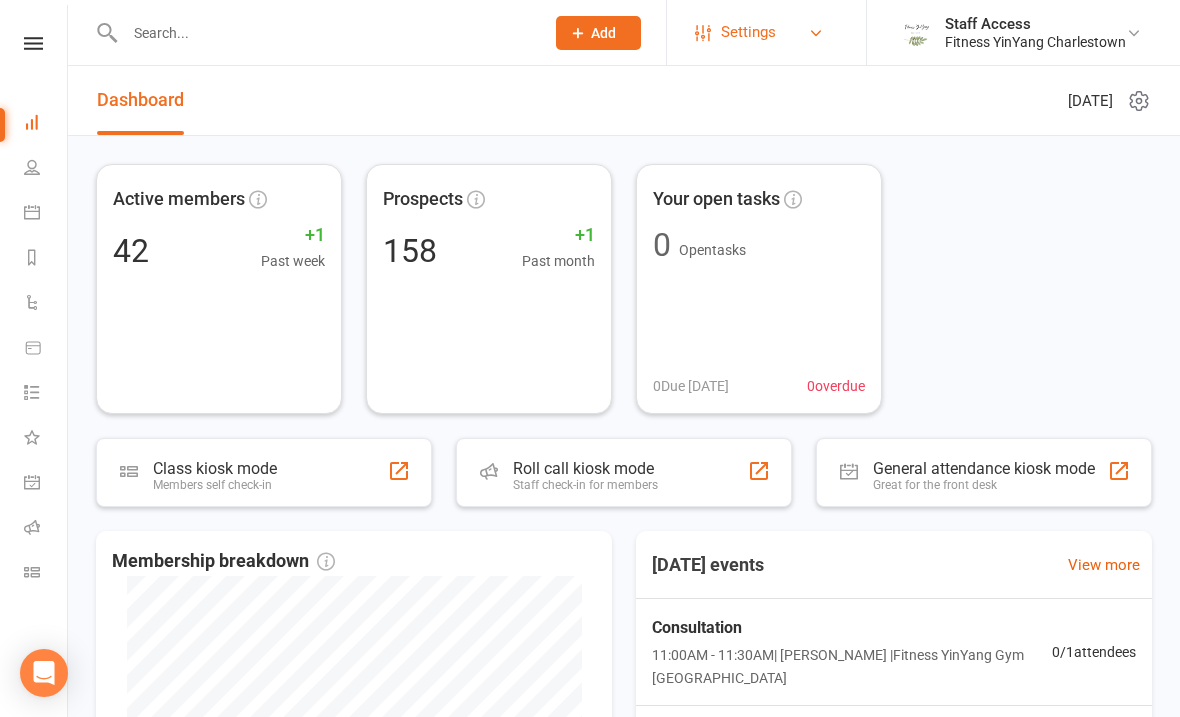 click on "Settings" at bounding box center [764, 32] 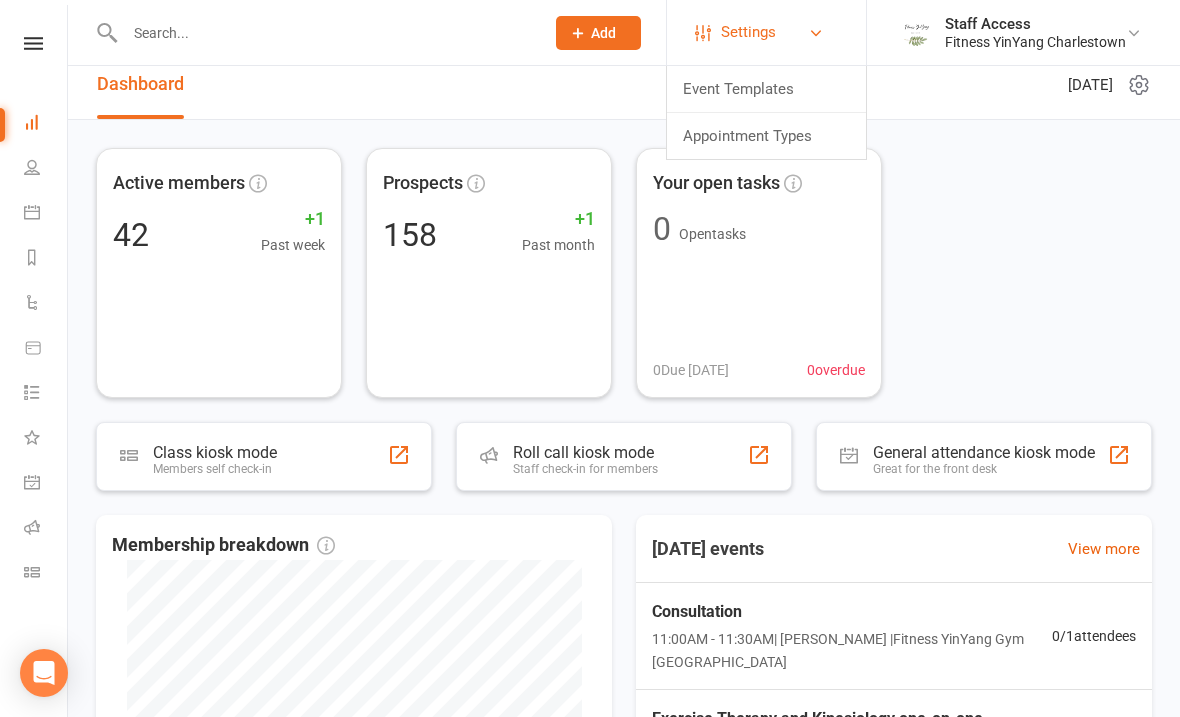 scroll, scrollTop: 17, scrollLeft: 0, axis: vertical 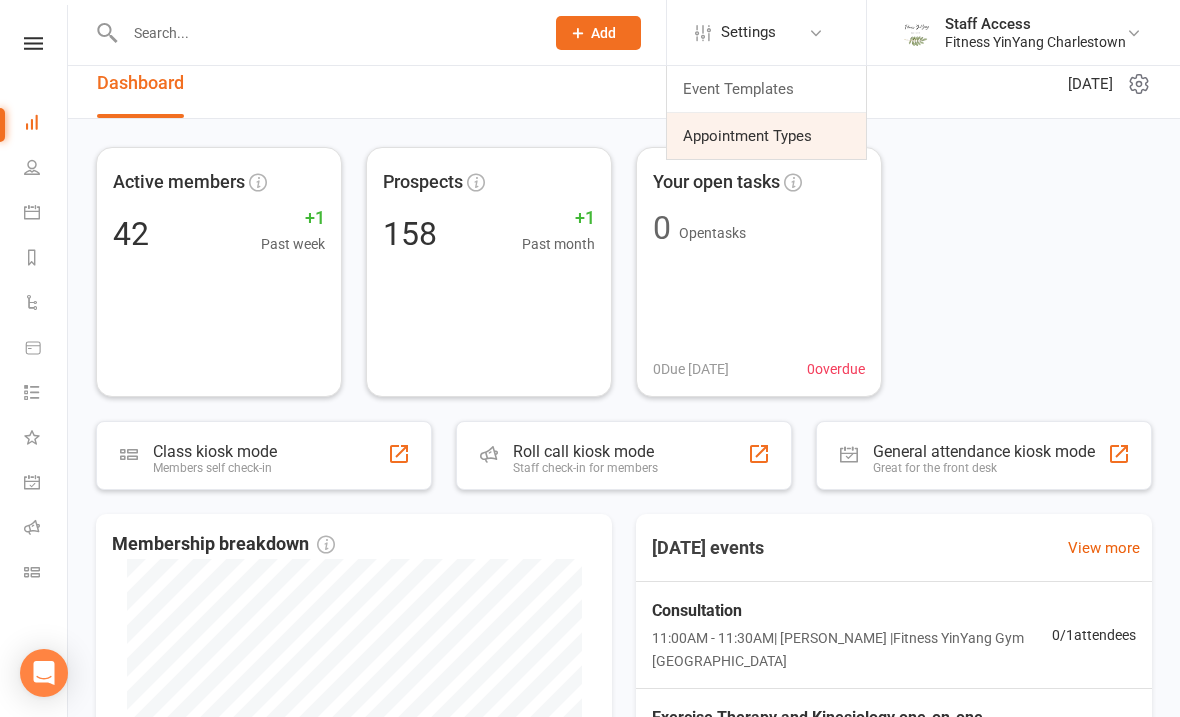 click on "Appointment Types" at bounding box center (766, 136) 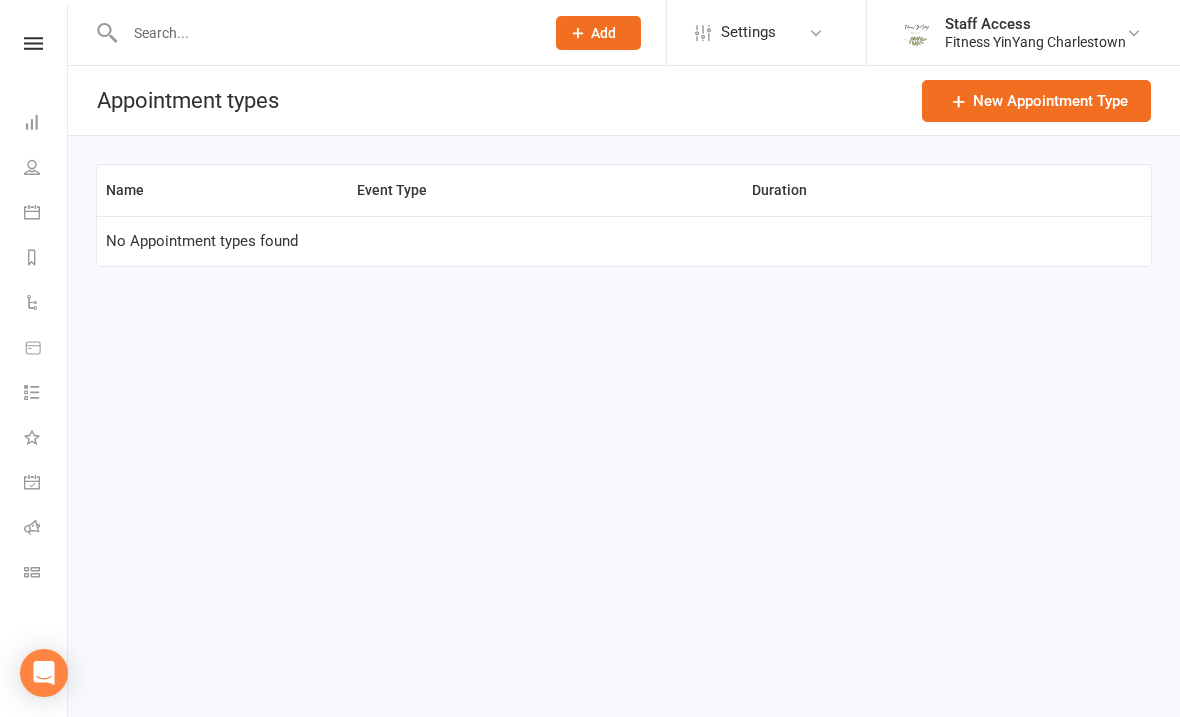 scroll, scrollTop: 0, scrollLeft: 0, axis: both 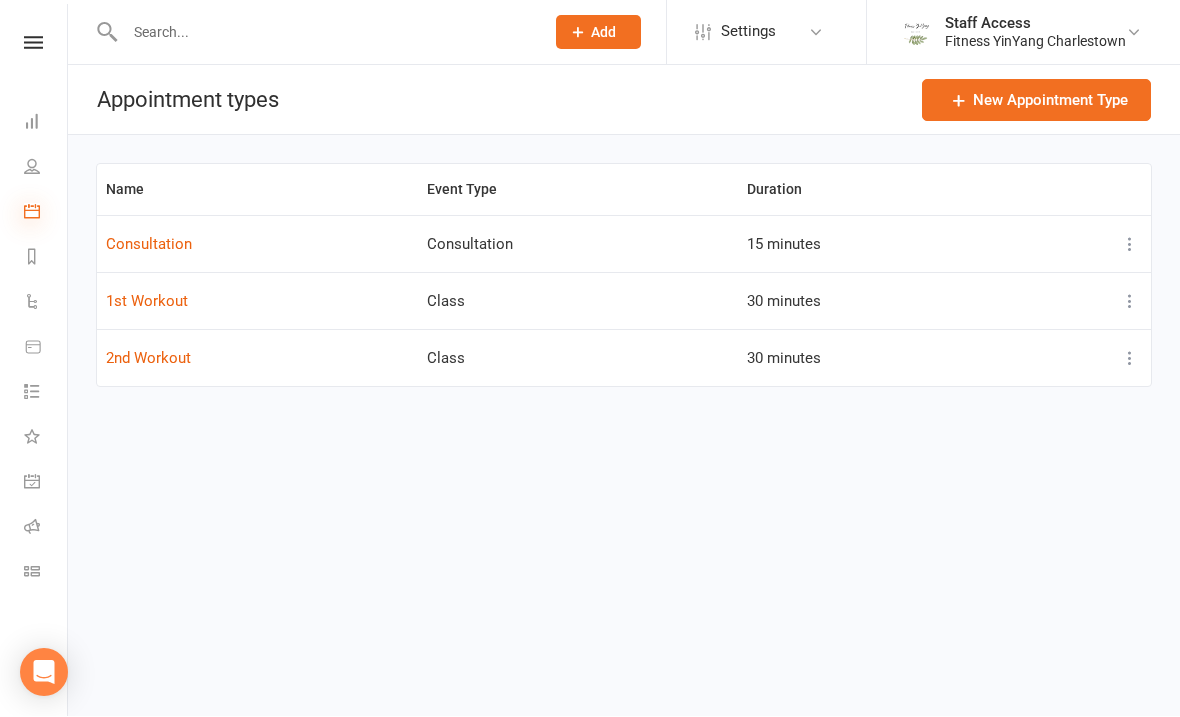 click at bounding box center [32, 212] 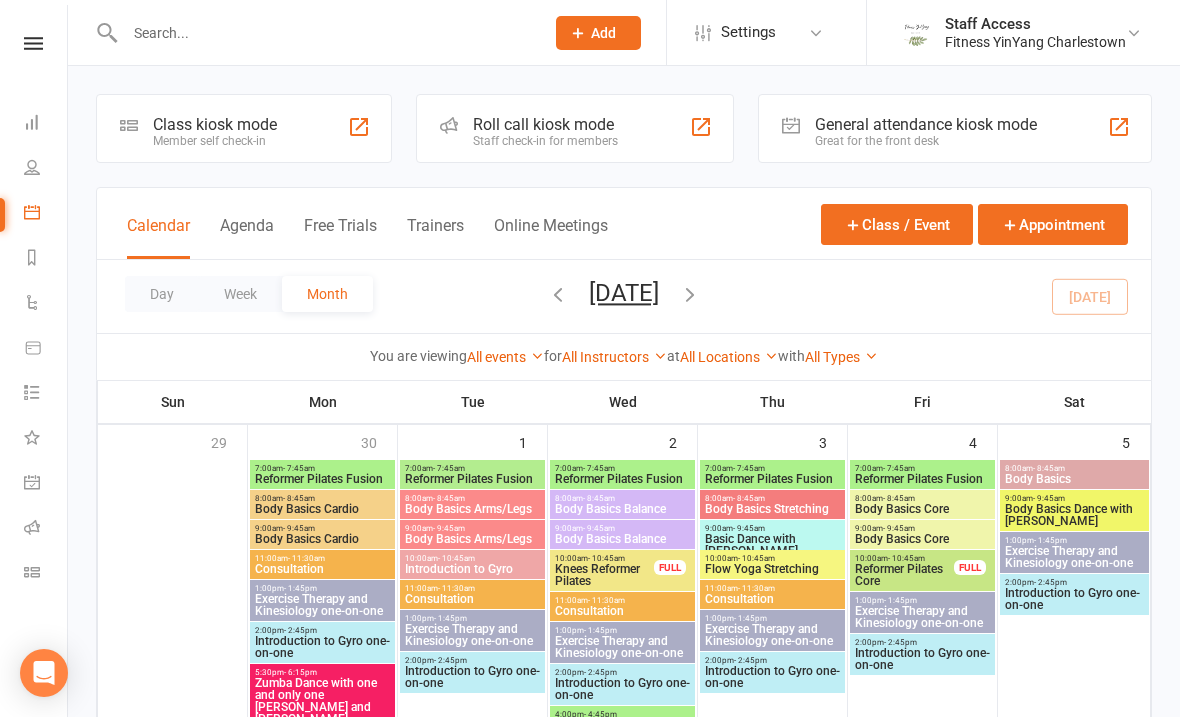 click on "Add" 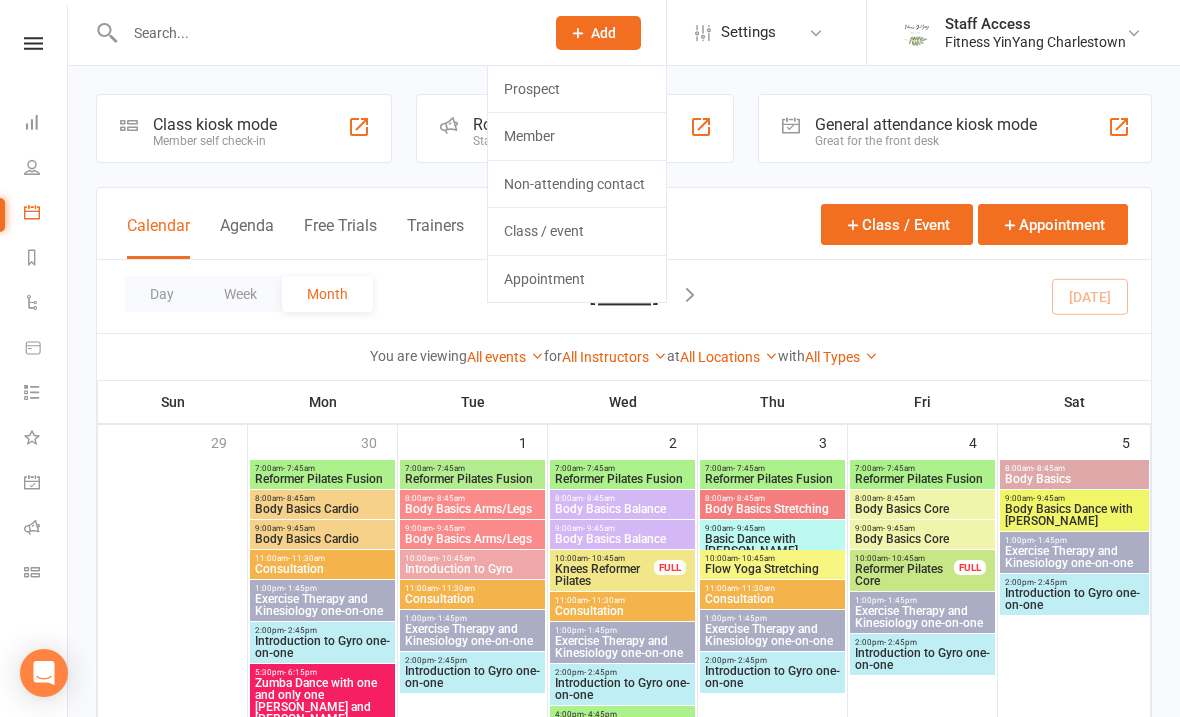click on "Day Week Month July 2025
July 2025
Sun Mon Tue Wed Thu Fri Sat
29
30
01
02
03
04
05
06
07
08
09
10
11
12
13
14
15
16
17
18
19
20
21
22
23
24
25
26
27
28
29
30
31
01
02
03" at bounding box center [624, 296] 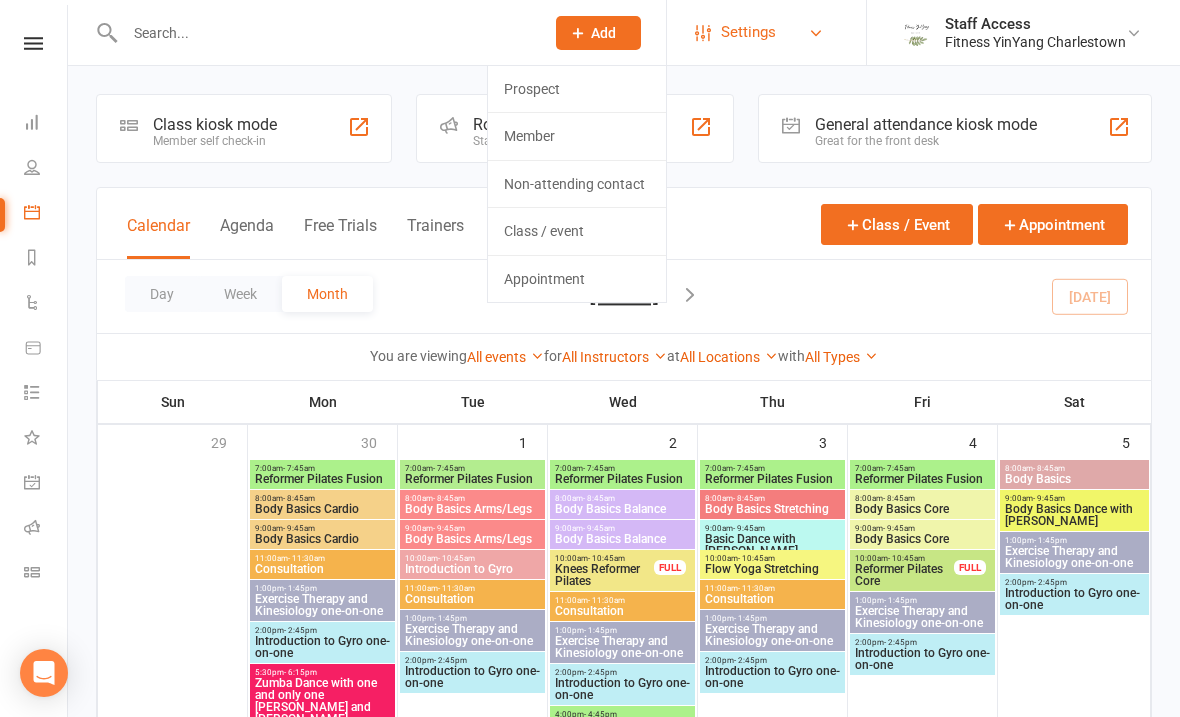 click on "Settings" at bounding box center (764, 32) 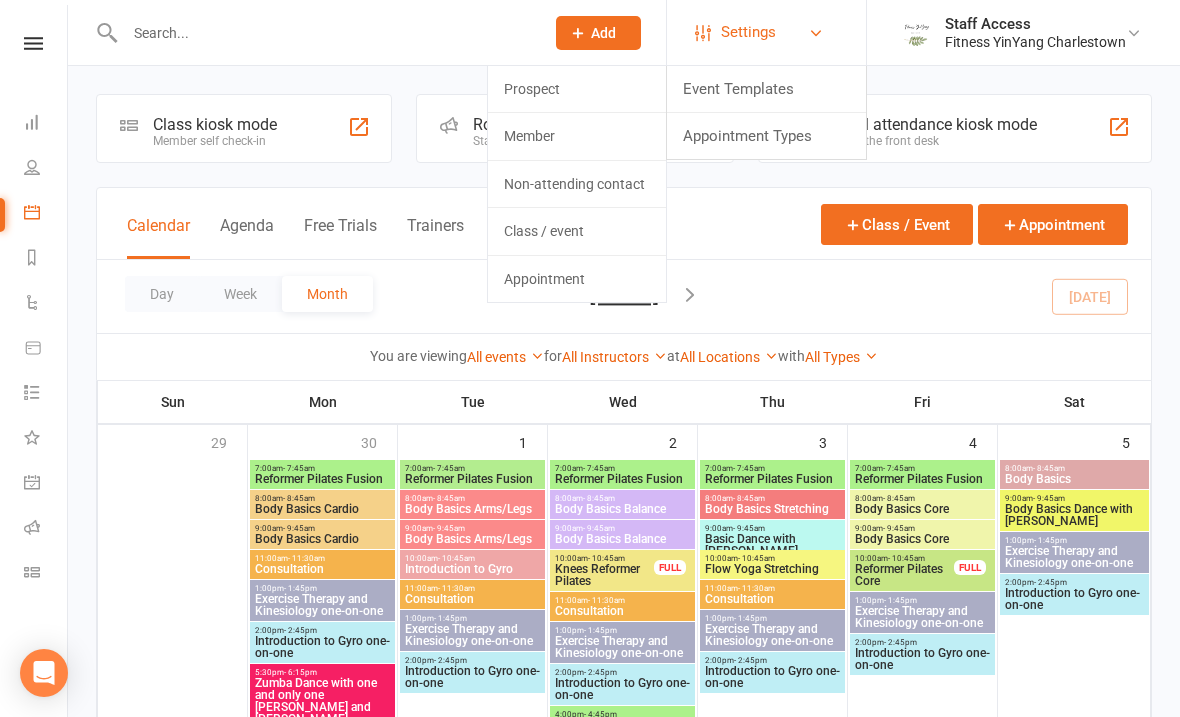 click on "Settings" at bounding box center (748, 32) 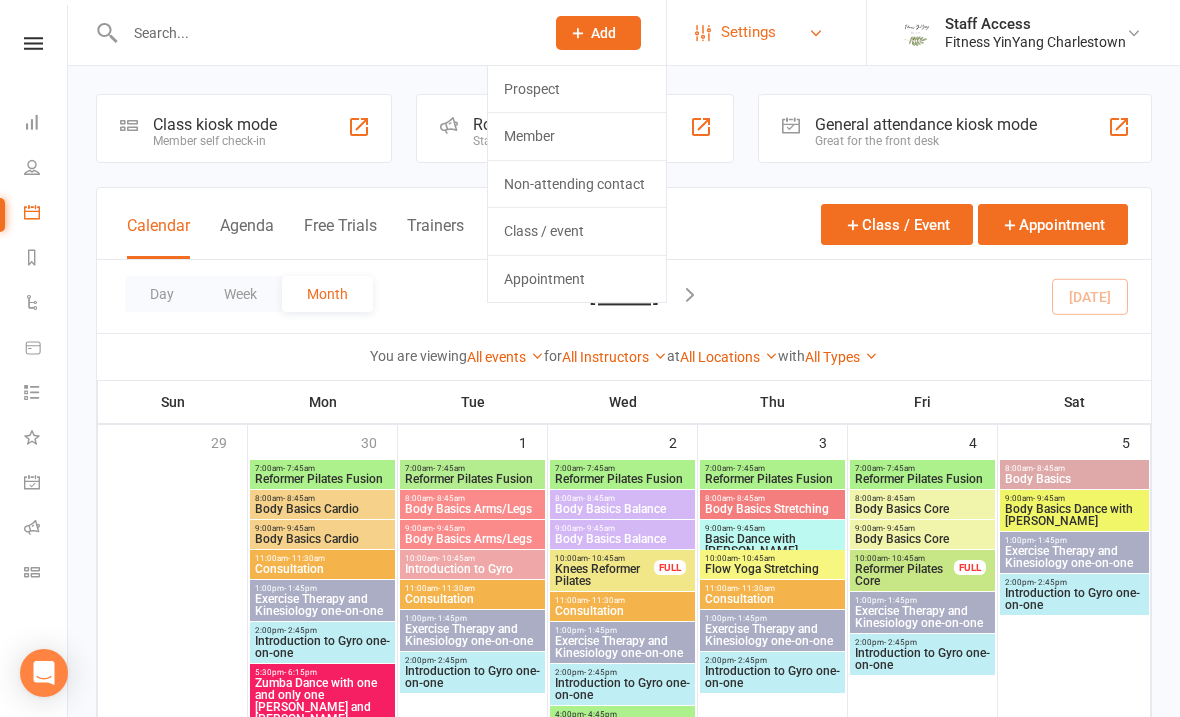 click on "Settings" at bounding box center (748, 32) 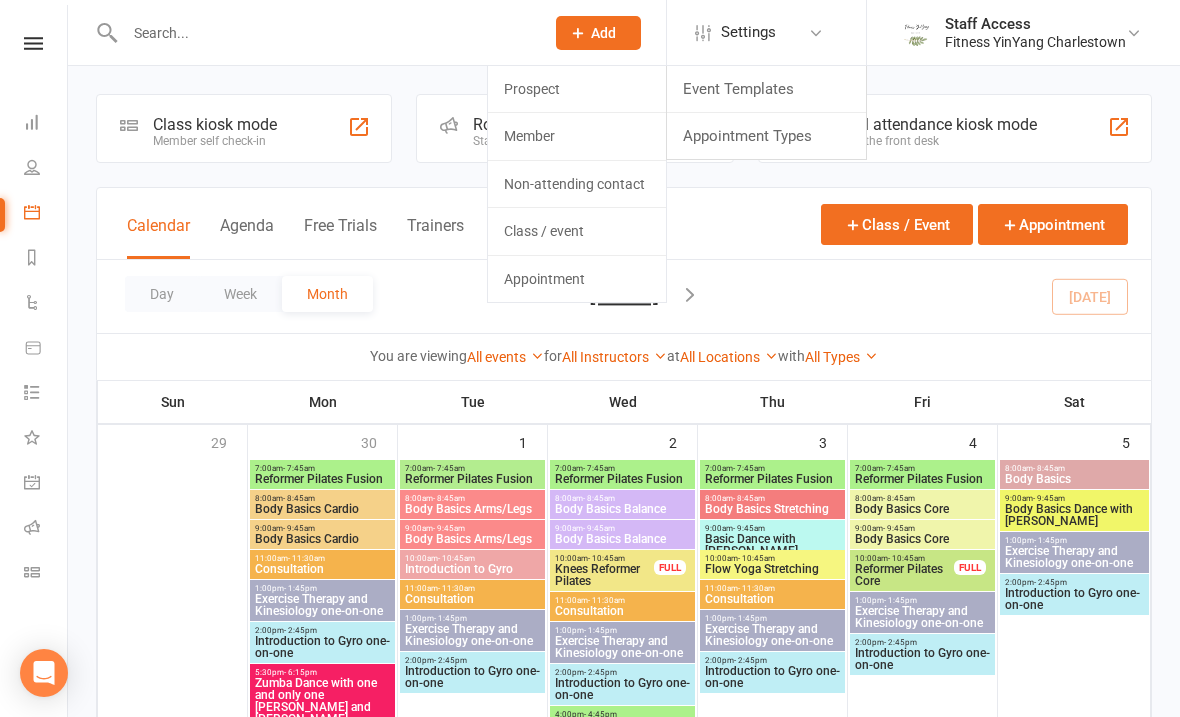 click at bounding box center [324, 33] 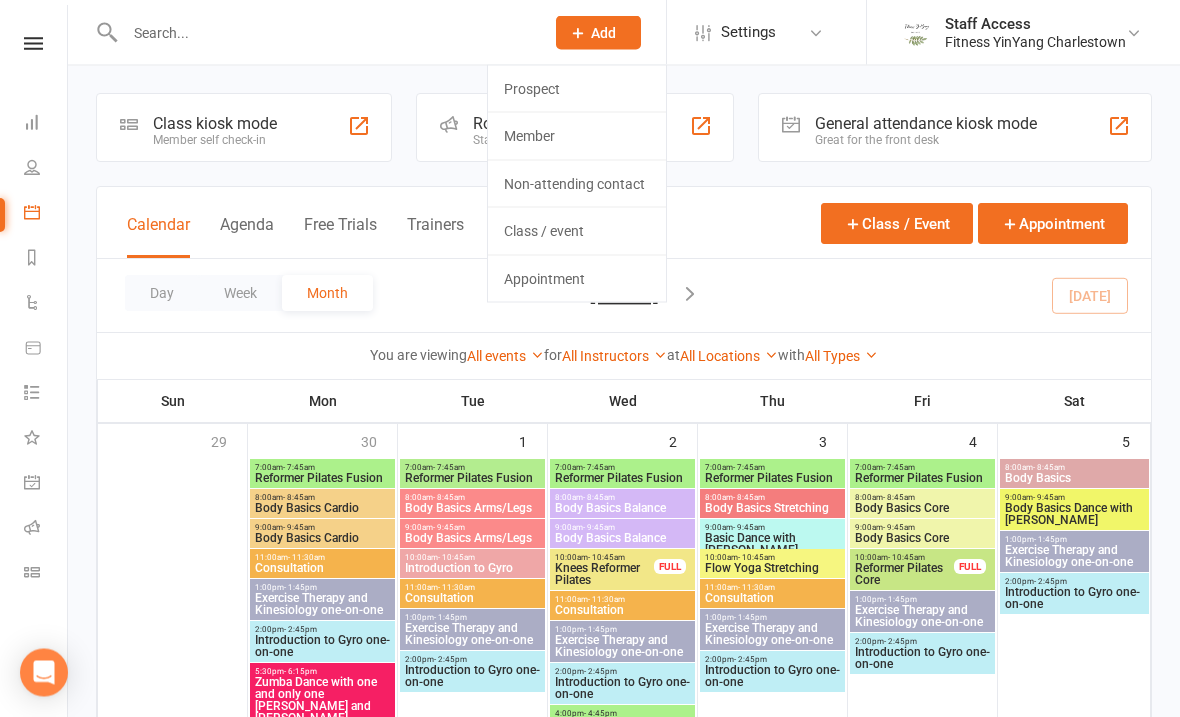 click on "Add" 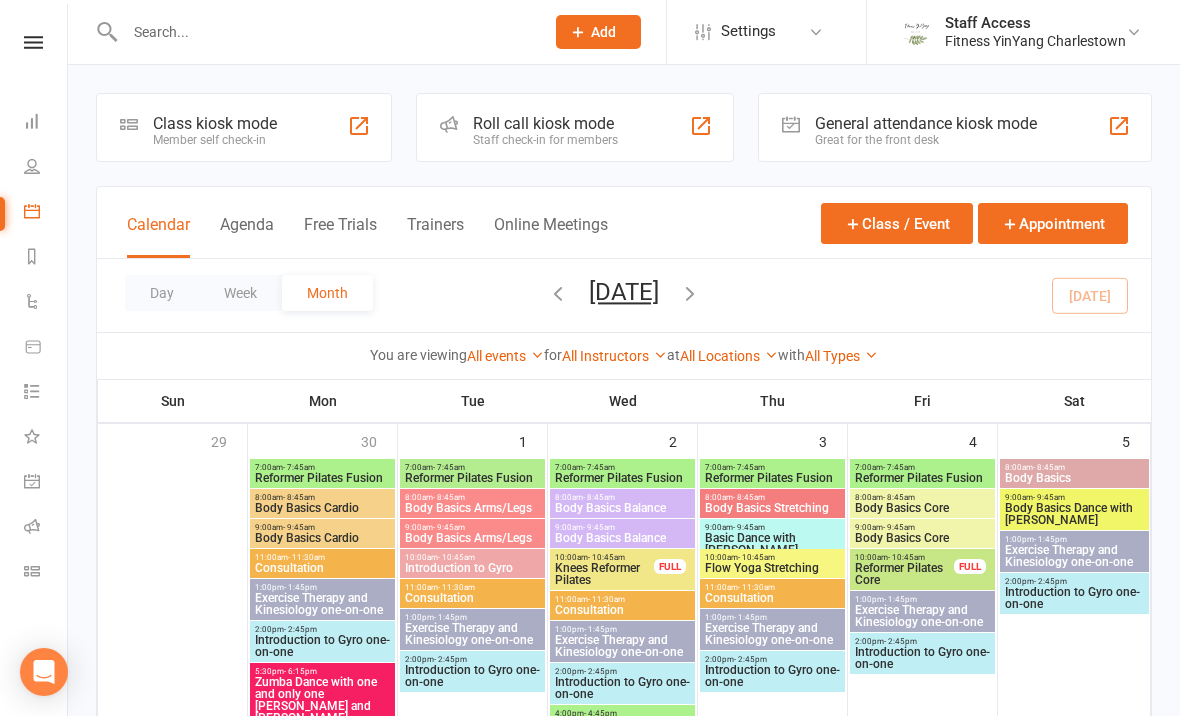 scroll, scrollTop: 1, scrollLeft: 0, axis: vertical 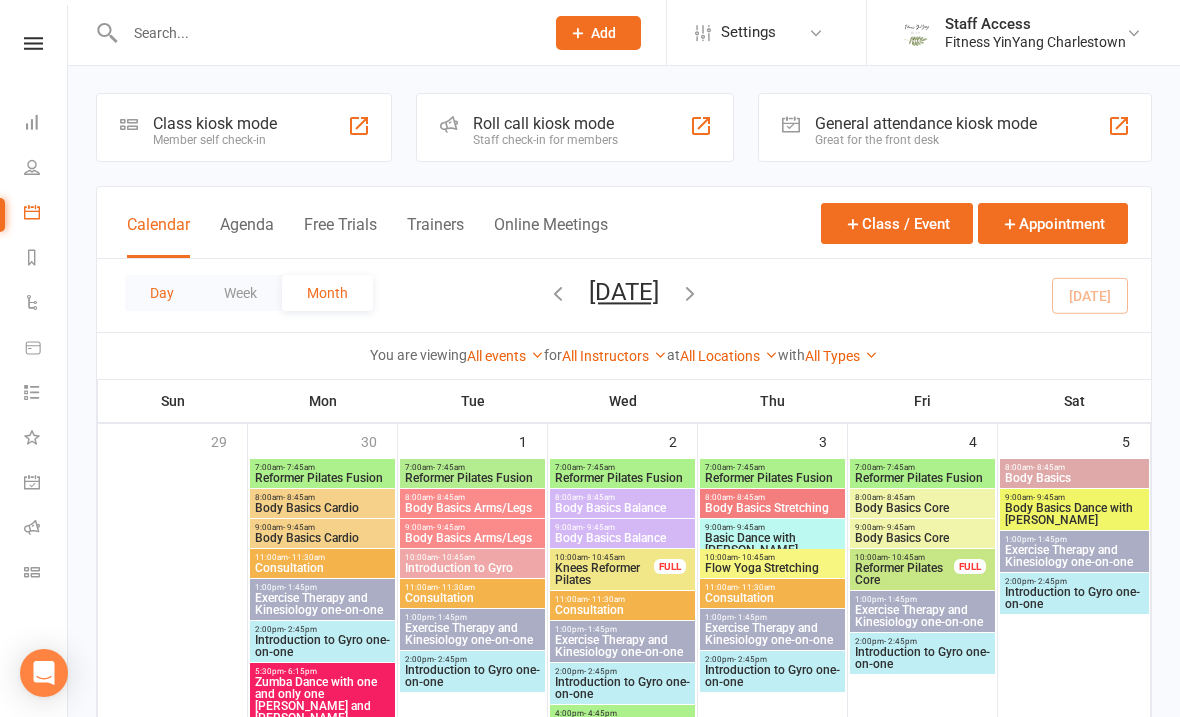 click on "Day" at bounding box center (162, 293) 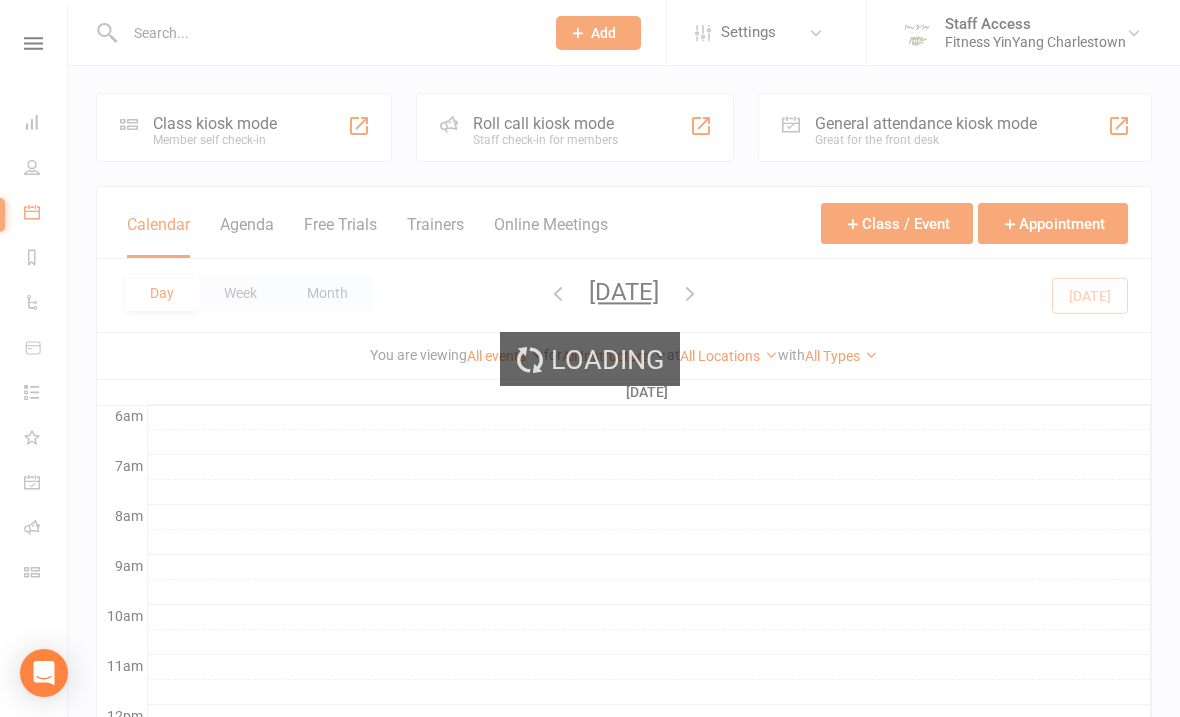 scroll, scrollTop: 0, scrollLeft: 0, axis: both 